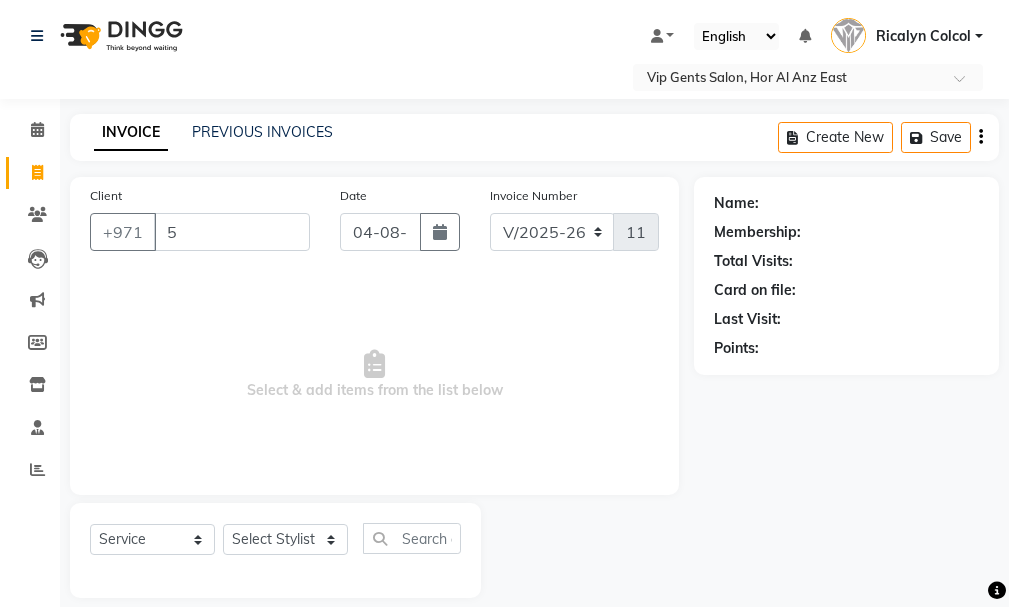 select on "8415" 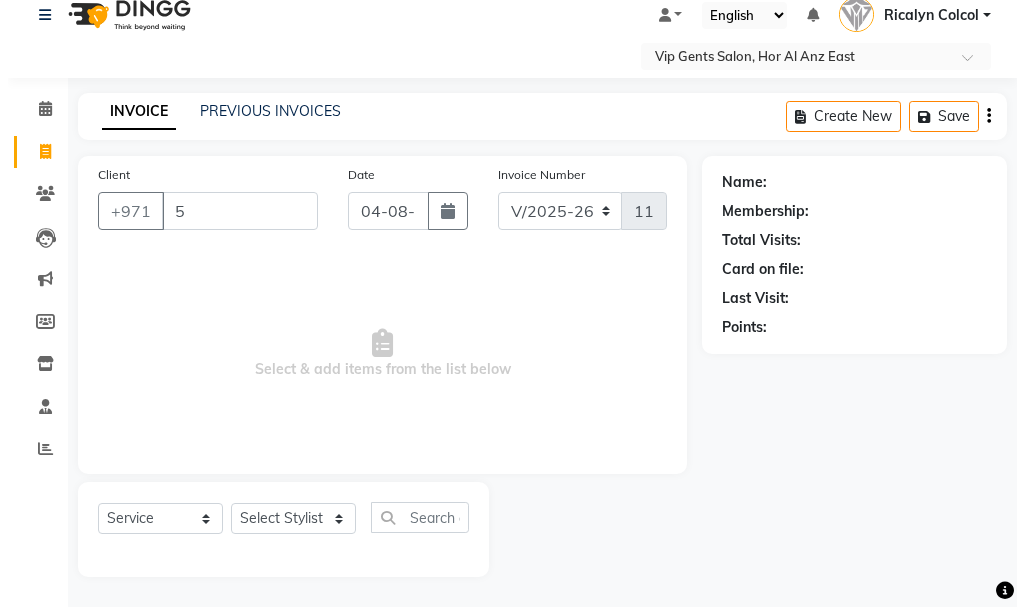 scroll, scrollTop: 0, scrollLeft: 0, axis: both 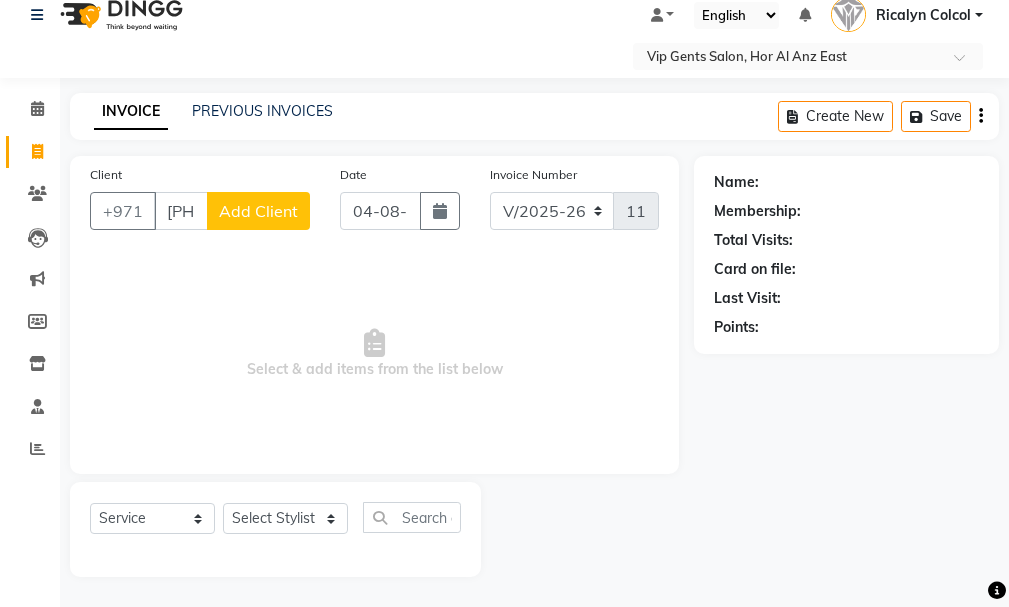 type on "[PHONE]" 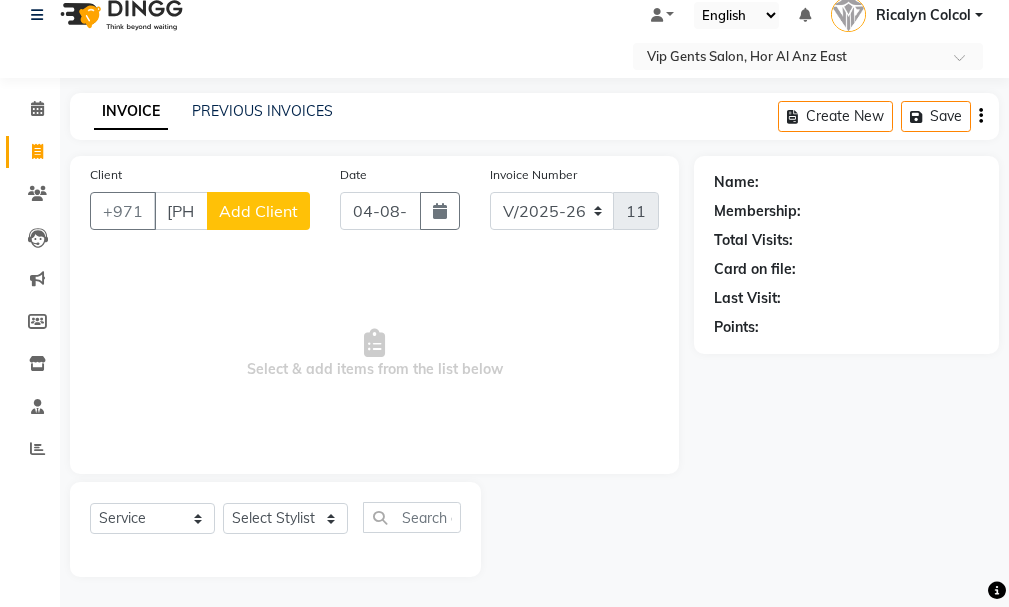 click on "Add Client" 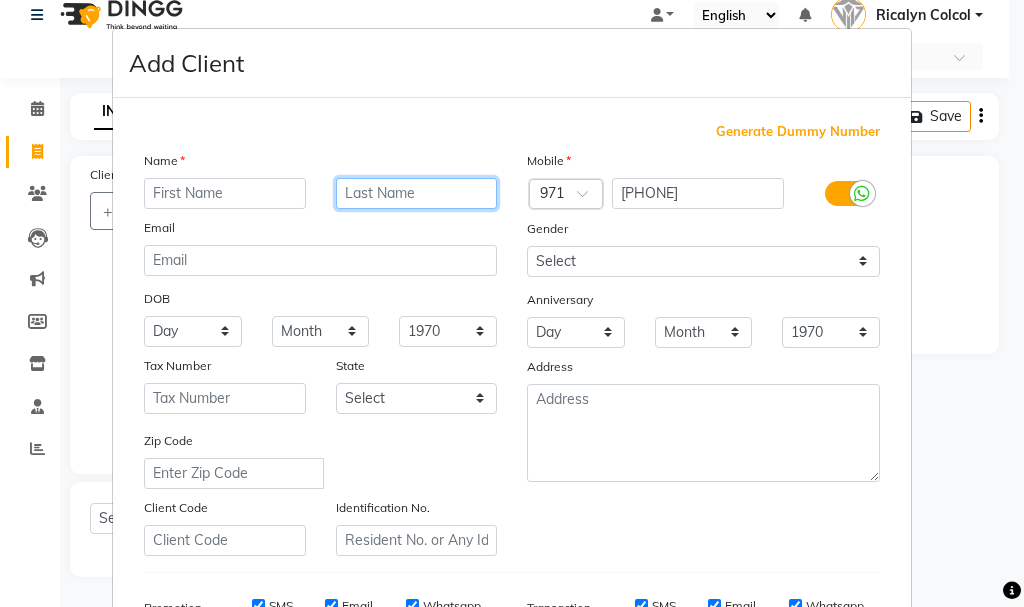 click at bounding box center (417, 193) 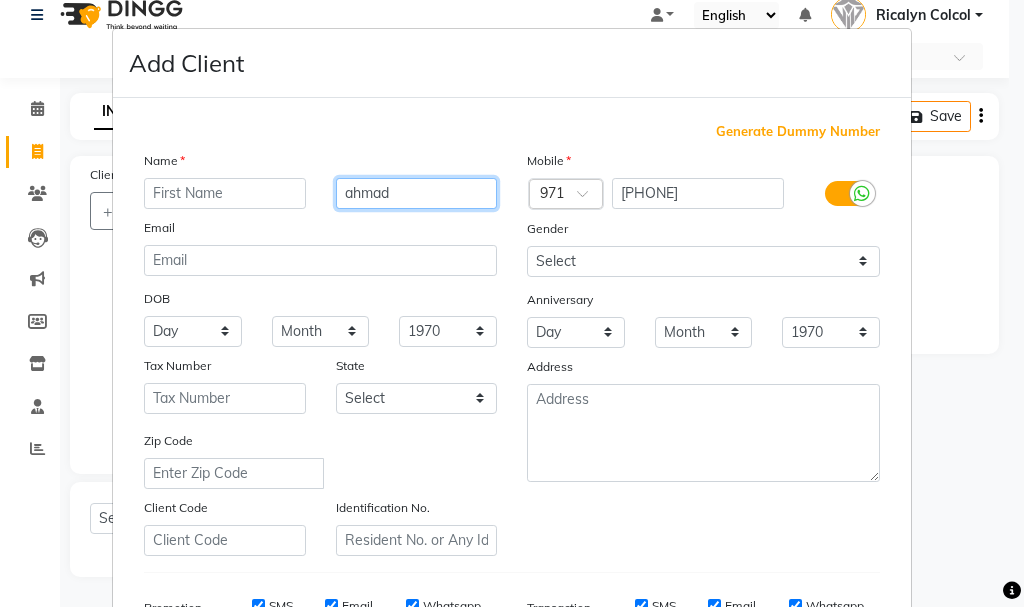 type on "ahmad" 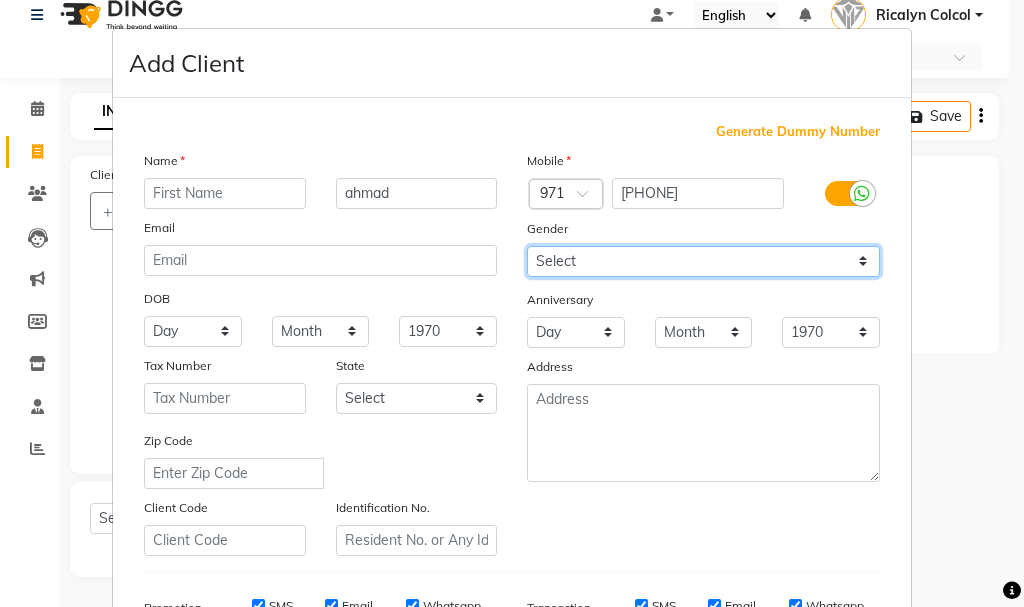 click on "Select Male Female Other Prefer Not To Say" at bounding box center [703, 261] 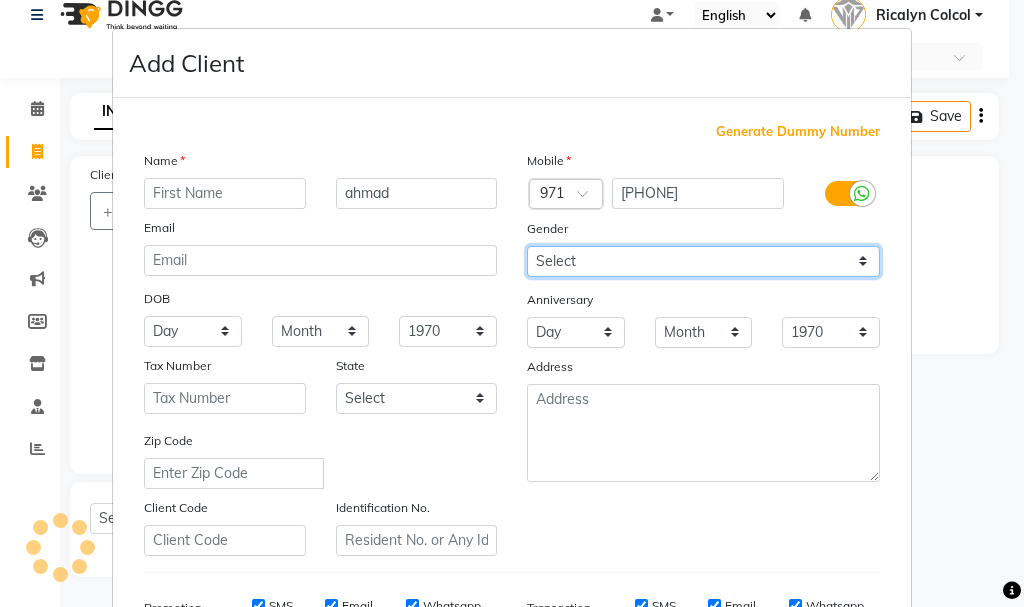 click on "Select Male Female Other Prefer Not To Say" at bounding box center (703, 261) 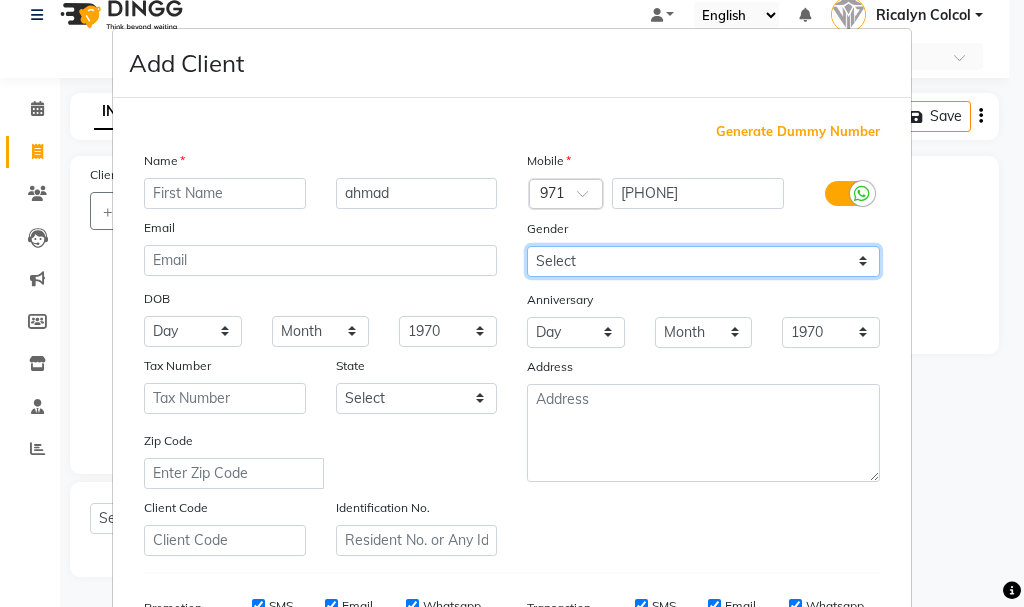 click on "Select Male Female Other Prefer Not To Say" at bounding box center (703, 261) 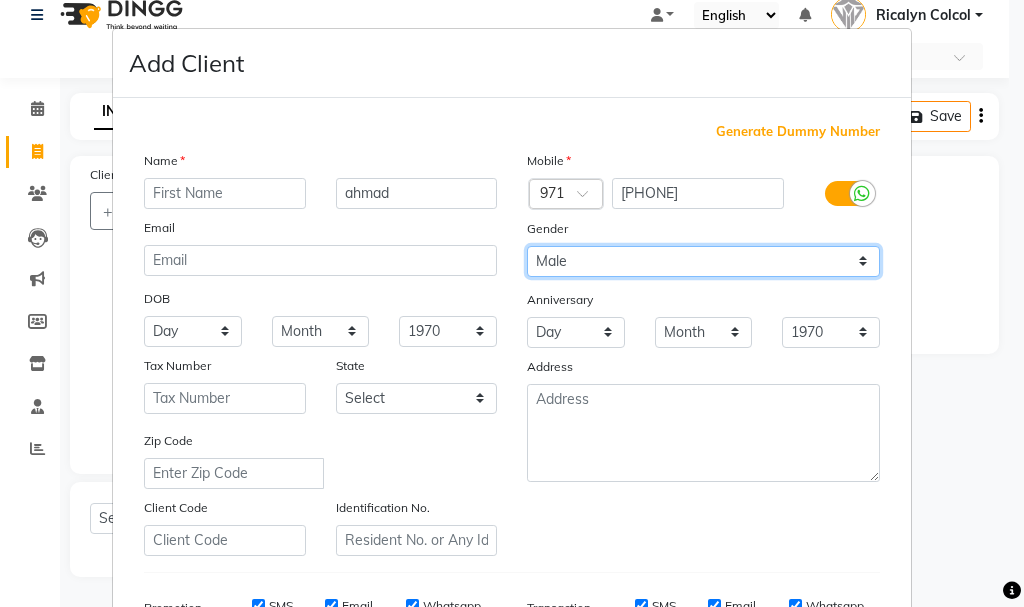 click on "Select Male Female Other Prefer Not To Say" at bounding box center (703, 261) 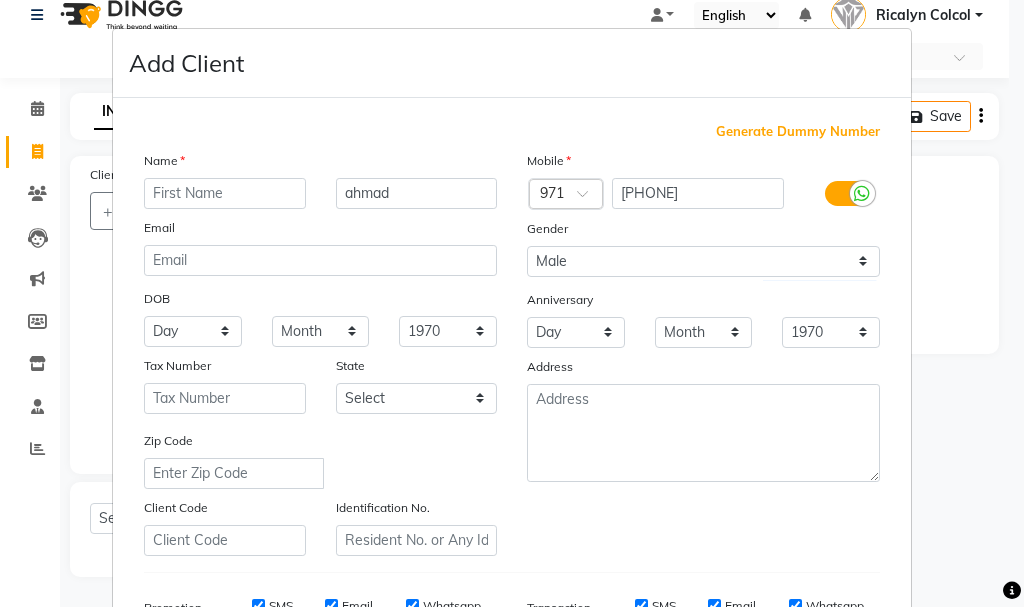 drag, startPoint x: 1001, startPoint y: 384, endPoint x: 1007, endPoint y: 428, distance: 44.407207 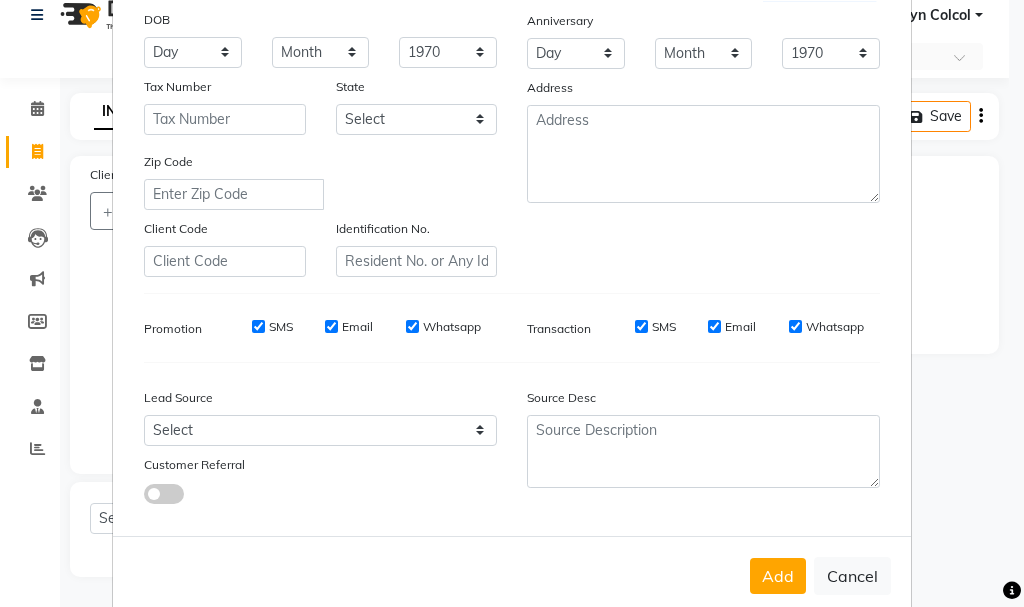 scroll, scrollTop: 316, scrollLeft: 0, axis: vertical 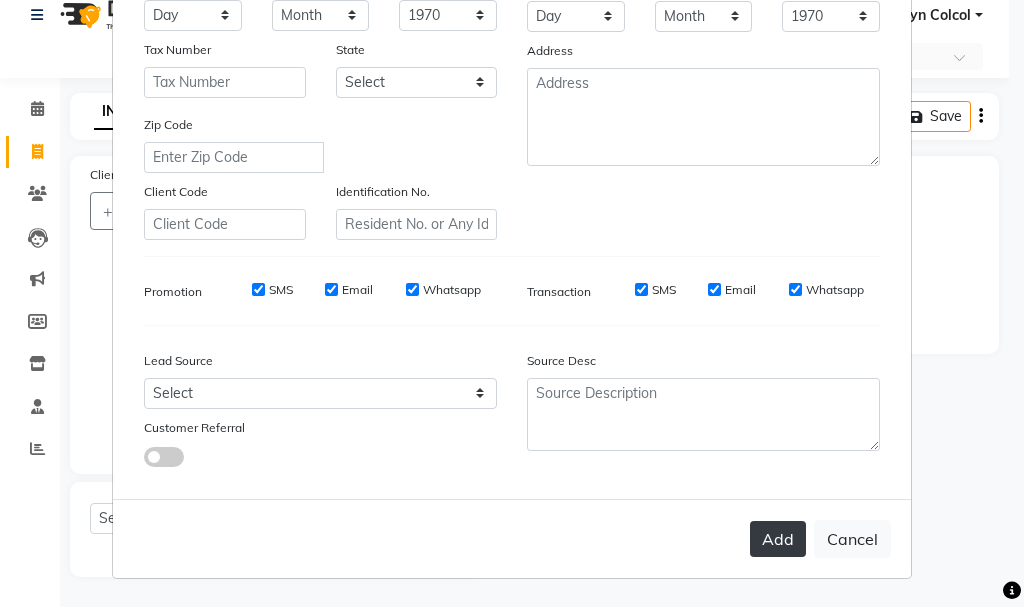click on "Add" at bounding box center (778, 539) 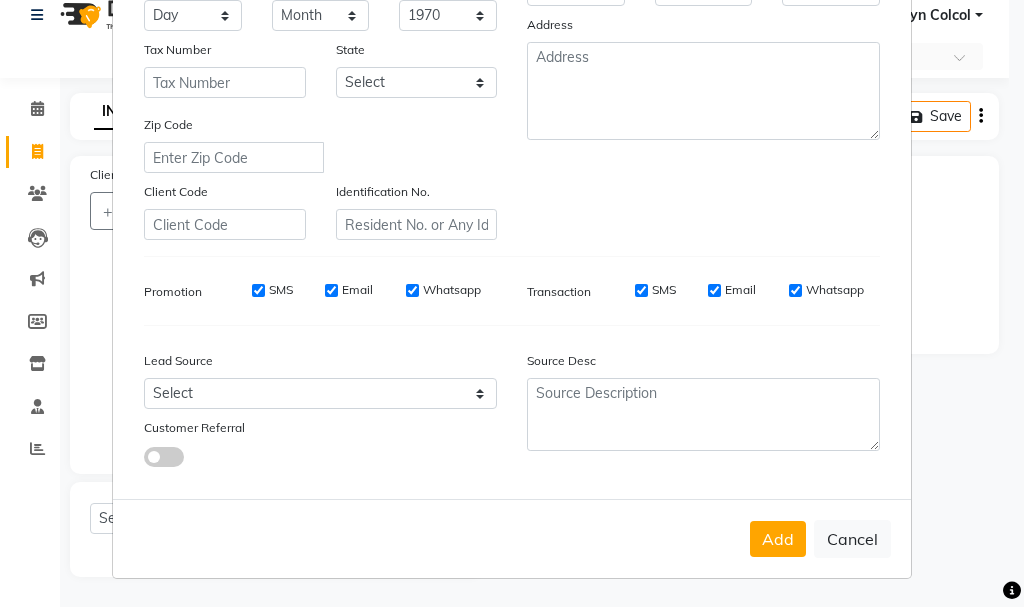 click on "Lead Source" at bounding box center [320, 364] 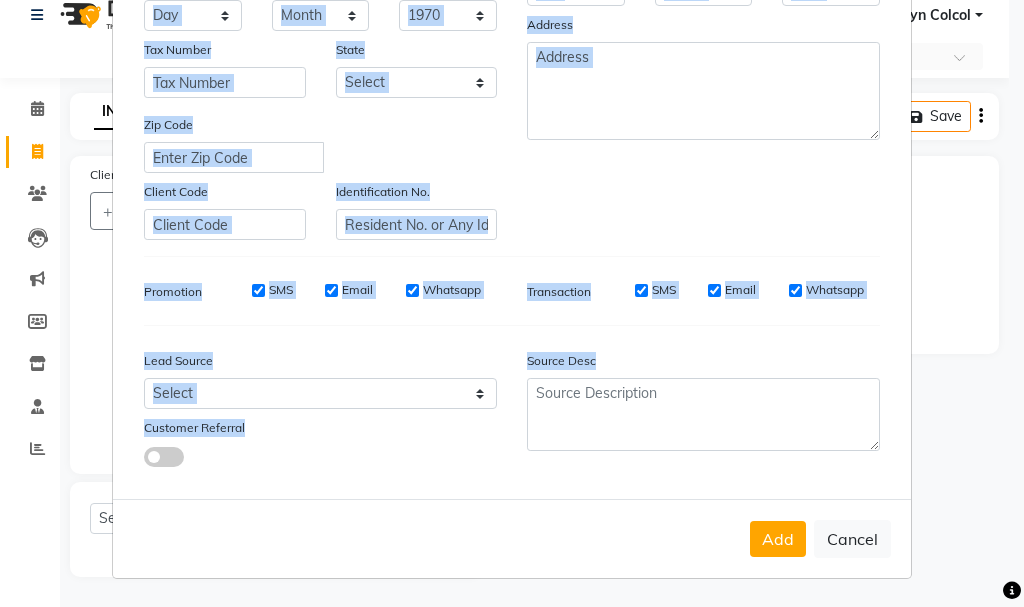 drag, startPoint x: 998, startPoint y: 382, endPoint x: 983, endPoint y: 246, distance: 136.8247 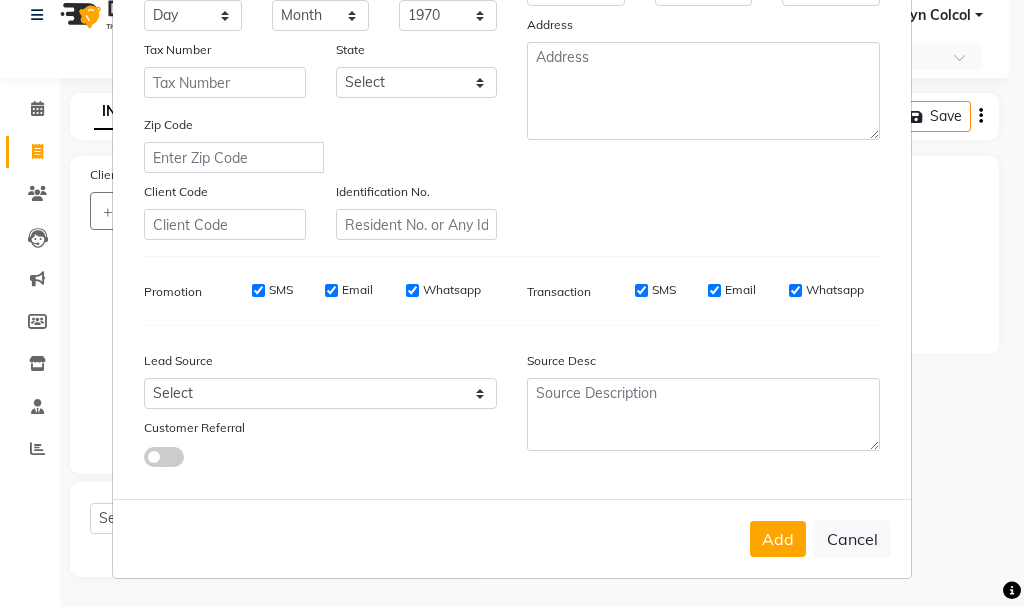 click on "Add Client Generate Dummy Number Name  please enter first name [FIRST] Email DOB Day 01 02 03 04 05 06 07 08 09 10 11 12 13 14 15 16 17 18 19 20 21 22 23 24 25 26 27 28 29 30 31 Month January February March April May June July August September October November December 1940 1941 1942 1943 1944 1945 1946 1947 1948 1949 1950 1951 1952 1953 1954 1955 1956 1957 1958 1959 1960 1961 1962 1963 1964 1965 1966 1967 1968 1969 1970 1971 1972 1973 1974 1975 1976 1977 1978 1979 1980 1981 1982 1983 1984 1985 1986 1987 1988 1989 1990 1991 1992 1993 1994 1995 1996 1997 1998 1999 2000 2001 2002 2003 2004 2005 2006 2007 2008 2009 2010 2011 2012 2013 2014 2015 2016 2017 2018 2019 2020 2021 2022 2023 2024 Tax Number State Select Abu Zabi Ajman Dubai Ras al-Khaymah Sharjah Sharjha Umm al Qaywayn al-Fujayrah ash-Shariqah Zip Code Client Code Identification No. Mobile Country Code × [COUNTRY CODE] [PHONE] Gender Select Male Female Other Prefer Not To Say Anniversary Day 01 02 03 04 05 06 07 08 09 10 11 12 13 14 15 16 17 18 19 20 21 22 23 24" at bounding box center (512, 303) 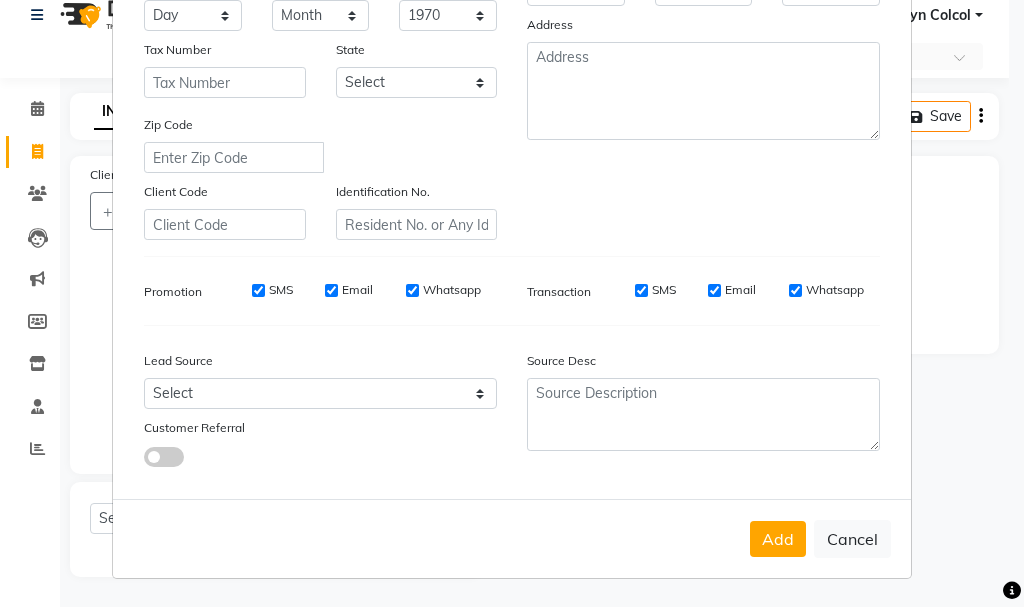 drag, startPoint x: 1004, startPoint y: 206, endPoint x: 997, endPoint y: 166, distance: 40.60788 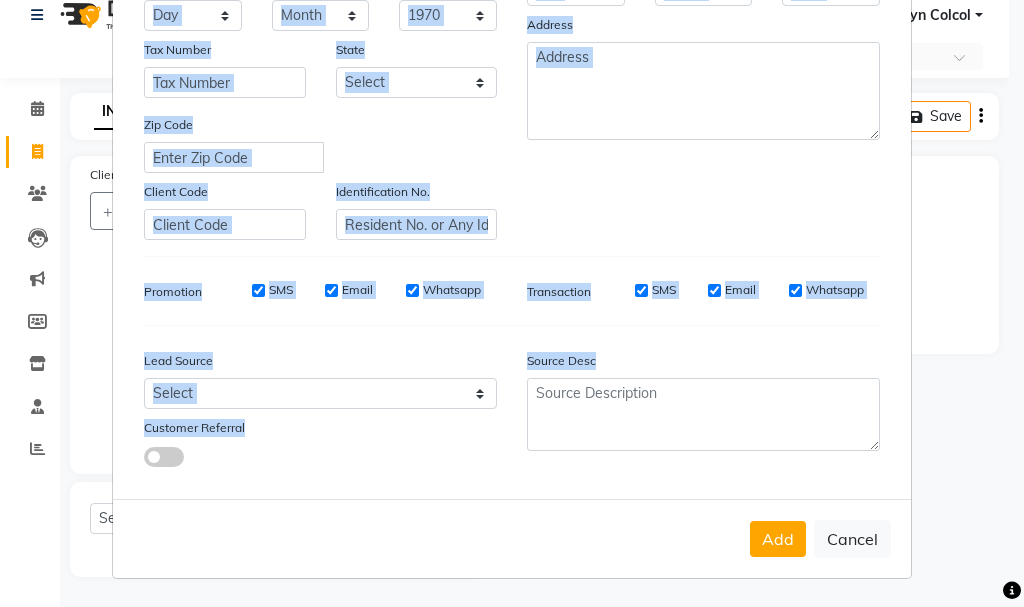 drag, startPoint x: 1007, startPoint y: 451, endPoint x: 999, endPoint y: 215, distance: 236.13556 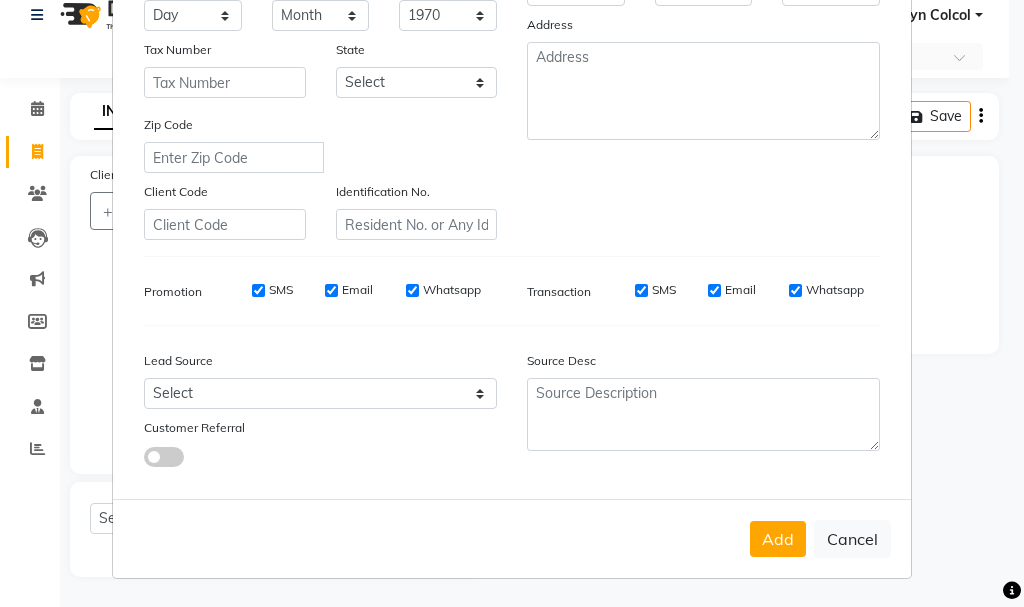 click on "Add Client Generate Dummy Number Name  please enter first name [FIRST] Email DOB Day 01 02 03 04 05 06 07 08 09 10 11 12 13 14 15 16 17 18 19 20 21 22 23 24 25 26 27 28 29 30 31 Month January February March April May June July August September October November December 1940 1941 1942 1943 1944 1945 1946 1947 1948 1949 1950 1951 1952 1953 1954 1955 1956 1957 1958 1959 1960 1961 1962 1963 1964 1965 1966 1967 1968 1969 1970 1971 1972 1973 1974 1975 1976 1977 1978 1979 1980 1981 1982 1983 1984 1985 1986 1987 1988 1989 1990 1991 1992 1993 1994 1995 1996 1997 1998 1999 2000 2001 2002 2003 2004 2005 2006 2007 2008 2009 2010 2011 2012 2013 2014 2015 2016 2017 2018 2019 2020 2021 2022 2023 2024 Tax Number State Select Abu Zabi Ajman Dubai Ras al-Khaymah Sharjah Sharjha Umm al Qaywayn al-Fujayrah ash-Shariqah Zip Code Client Code Identification No. Mobile Country Code × [COUNTRY CODE] [PHONE] Gender Select Male Female Other Prefer Not To Say Anniversary Day 01 02 03 04 05 06 07 08 09 10 11 12 13 14 15 16 17 18 19 20 21 22 23 24" at bounding box center [512, 303] 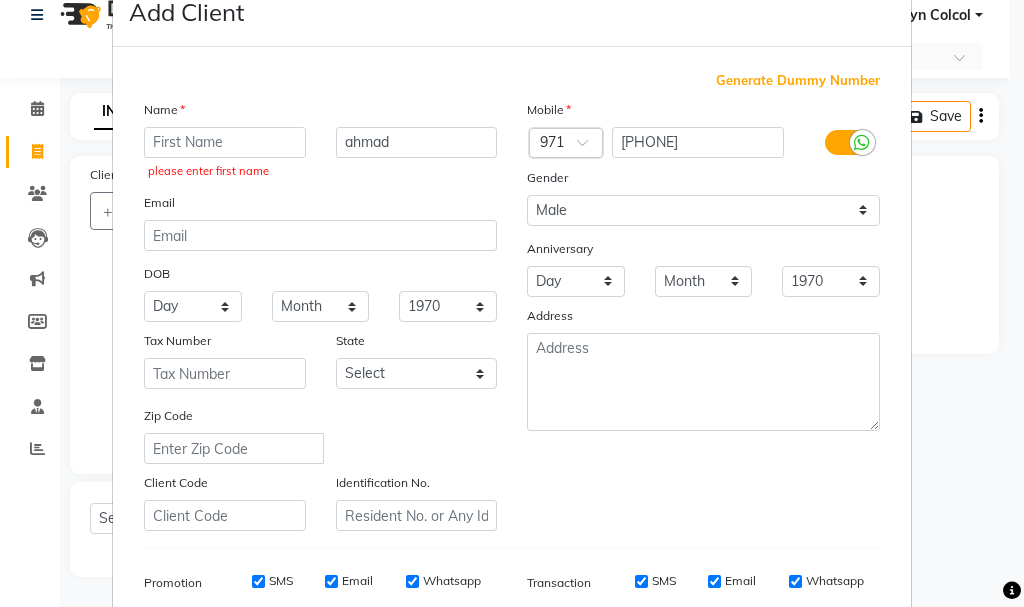 scroll, scrollTop: 0, scrollLeft: 0, axis: both 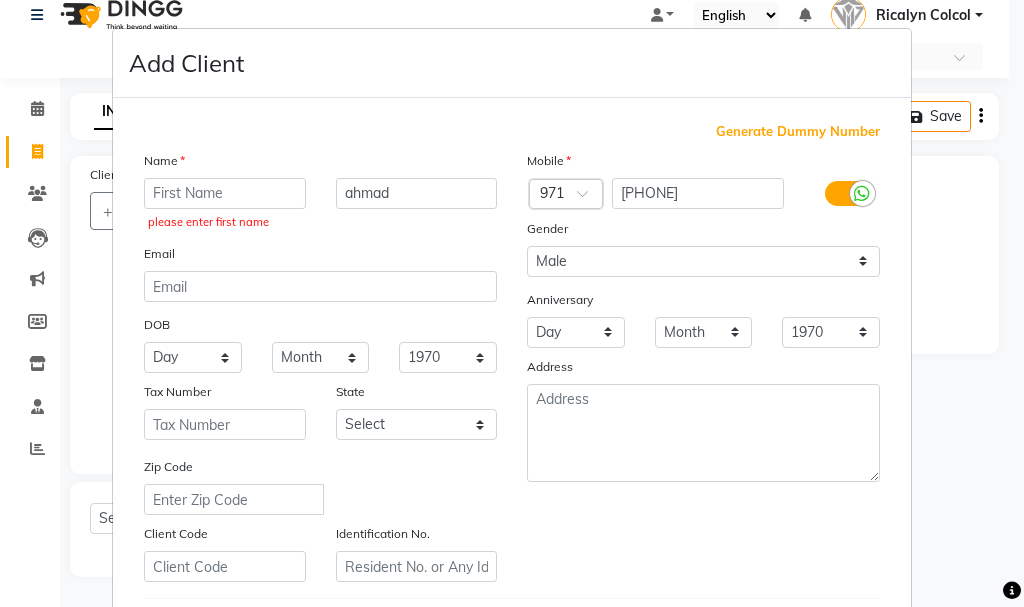 drag, startPoint x: 1018, startPoint y: 141, endPoint x: 233, endPoint y: 214, distance: 788.38696 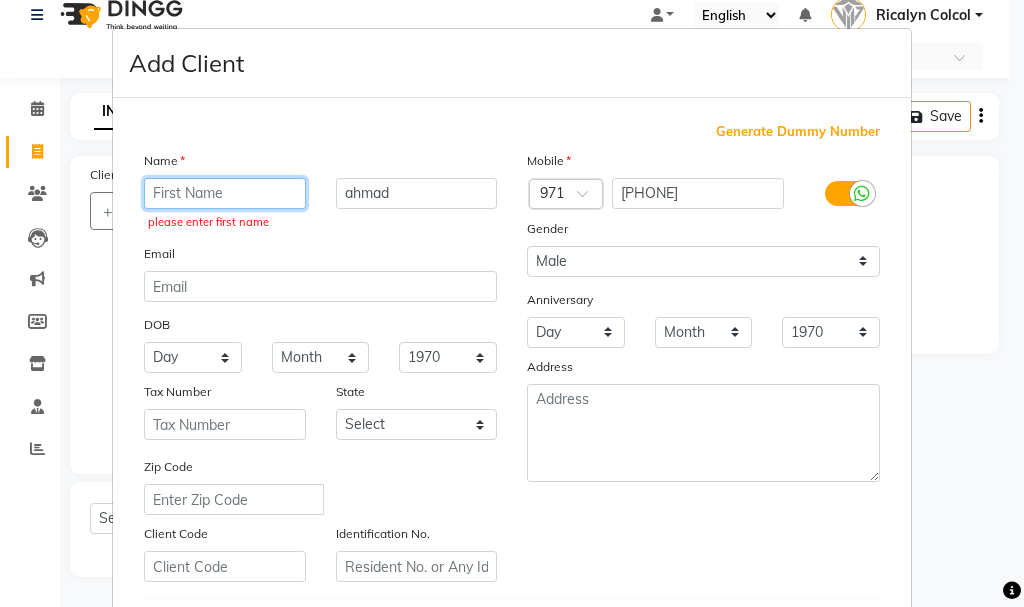 click at bounding box center [225, 193] 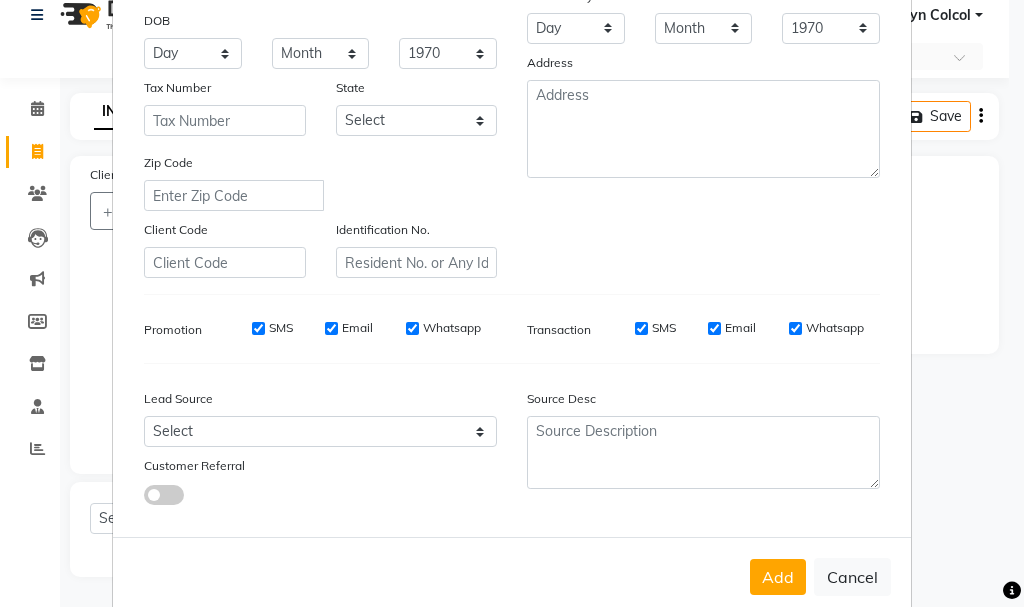 scroll, scrollTop: 342, scrollLeft: 0, axis: vertical 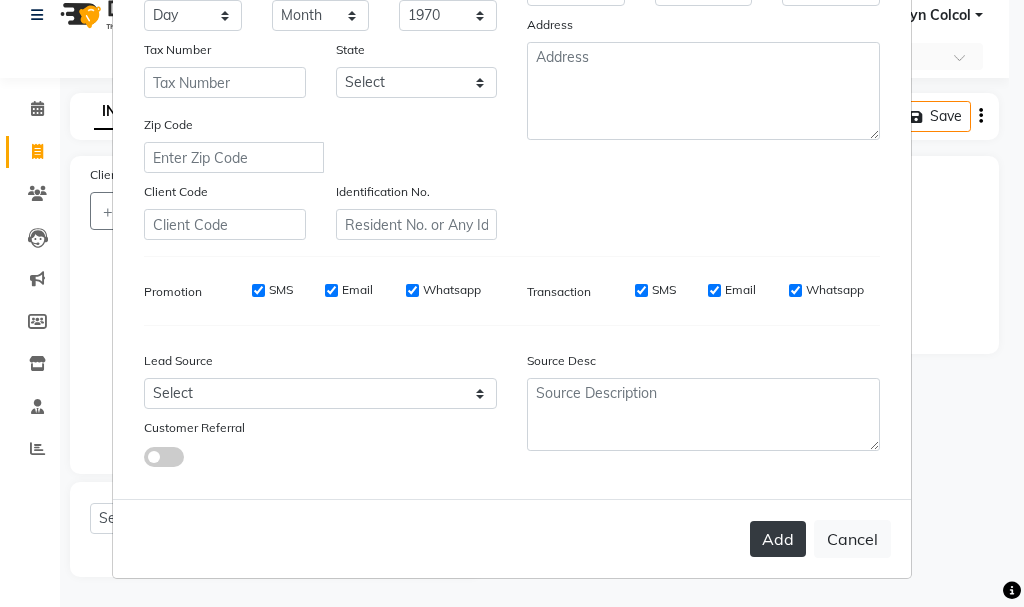 click on "Add" at bounding box center [778, 539] 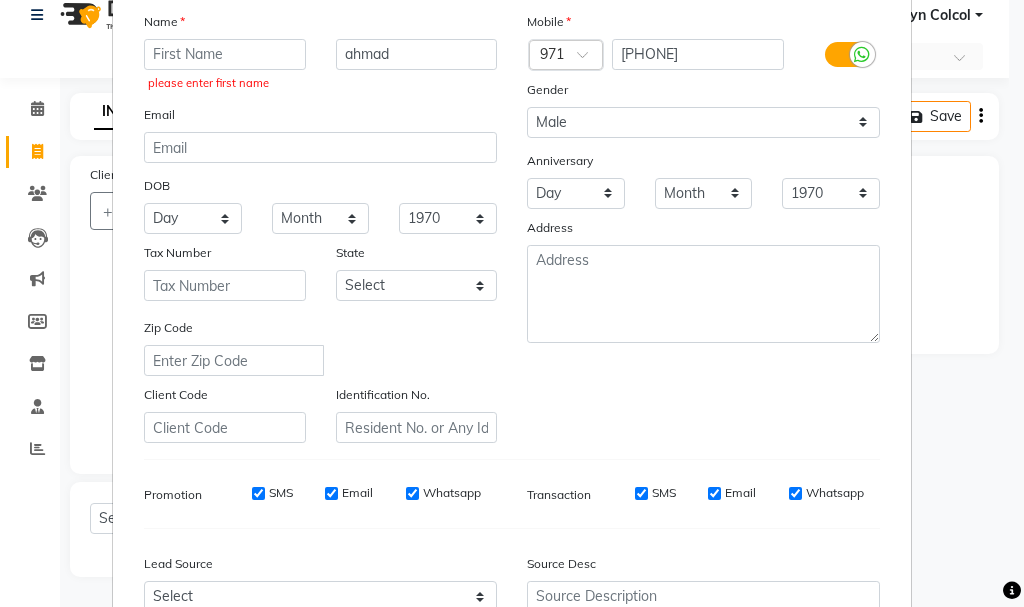 scroll, scrollTop: 5, scrollLeft: 0, axis: vertical 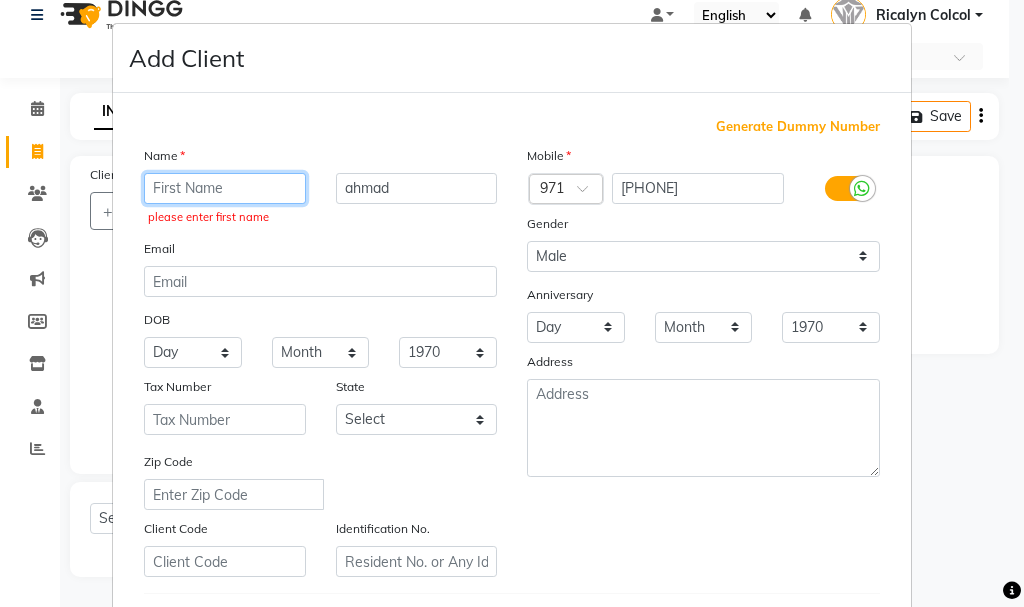 click at bounding box center (225, 188) 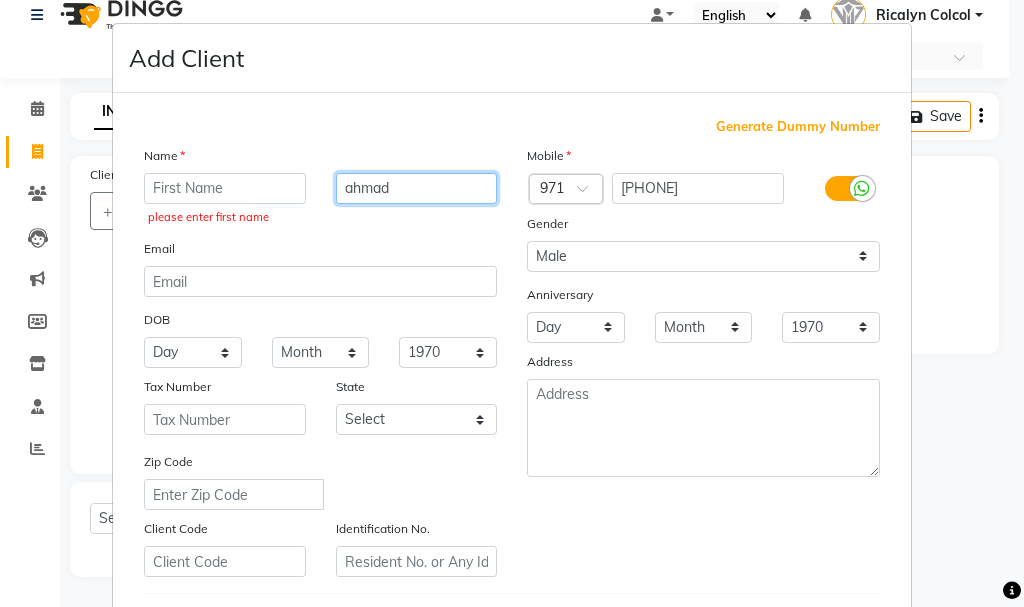 click on "ahmad" at bounding box center [417, 188] 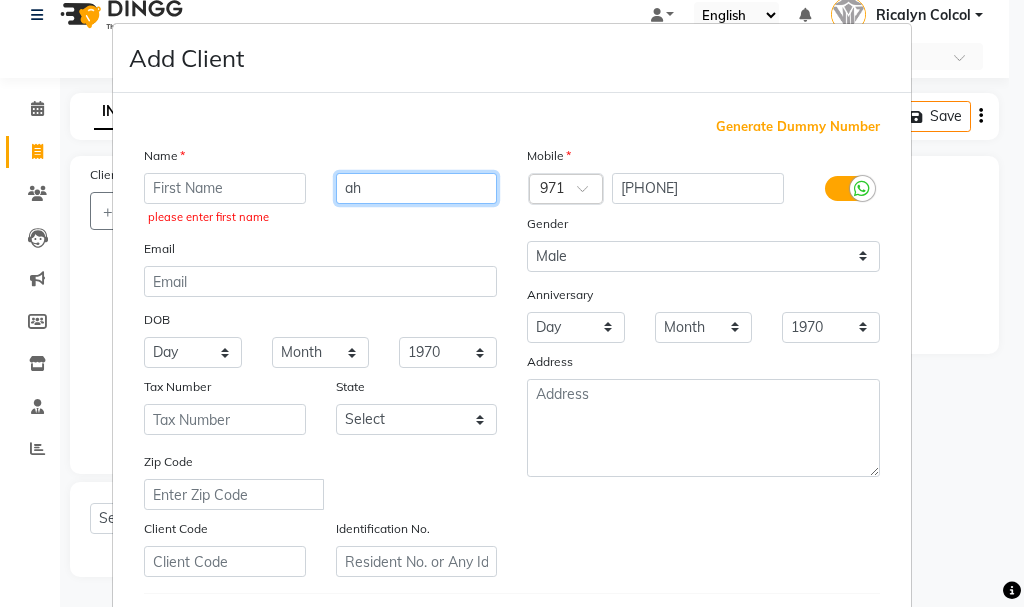 type on "a" 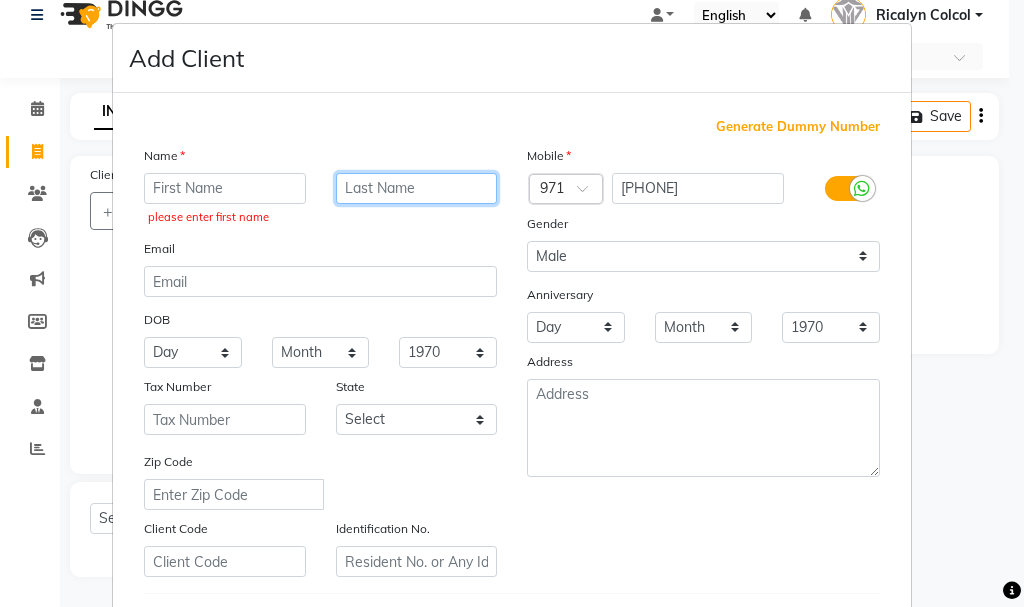 type 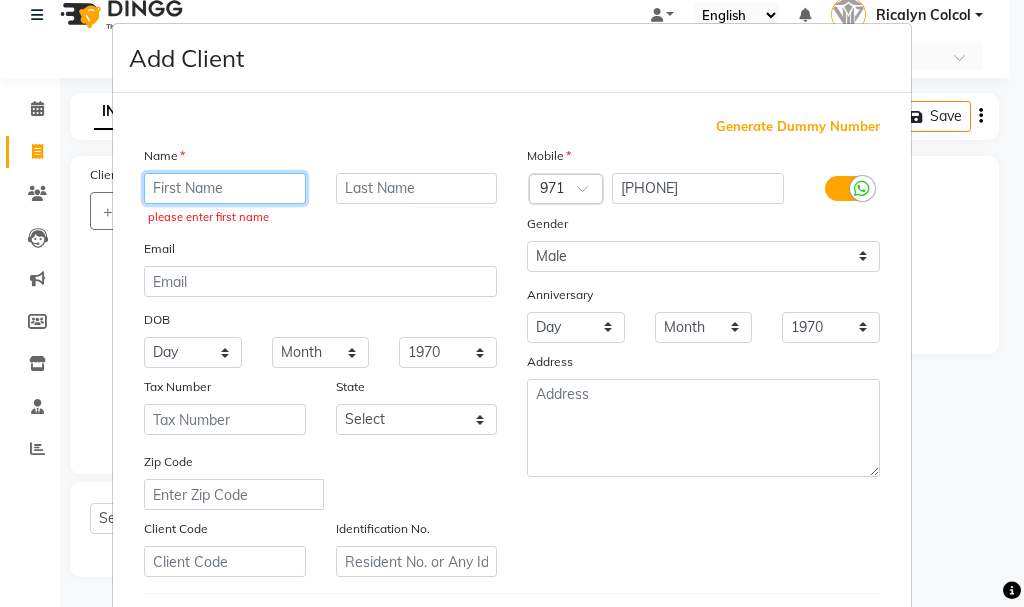 click at bounding box center [225, 188] 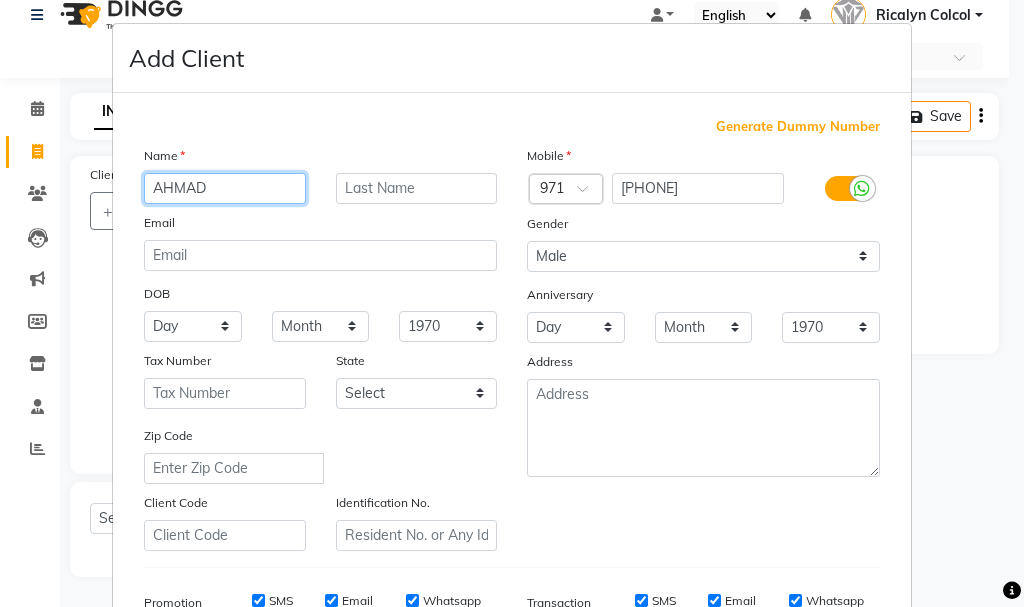 type on "AHMAD" 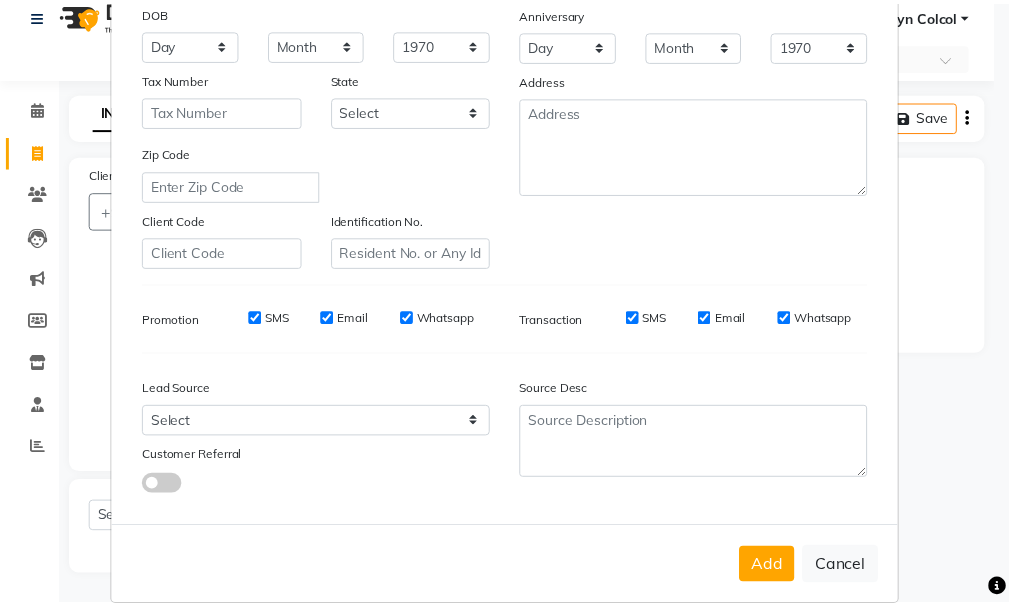 scroll, scrollTop: 295, scrollLeft: 0, axis: vertical 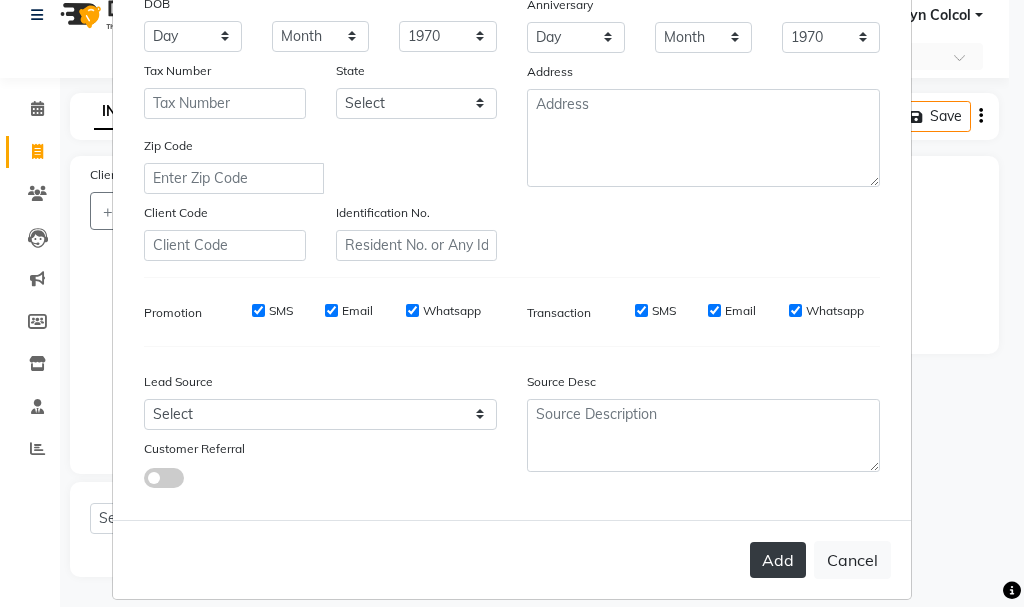 click on "Add" at bounding box center [778, 560] 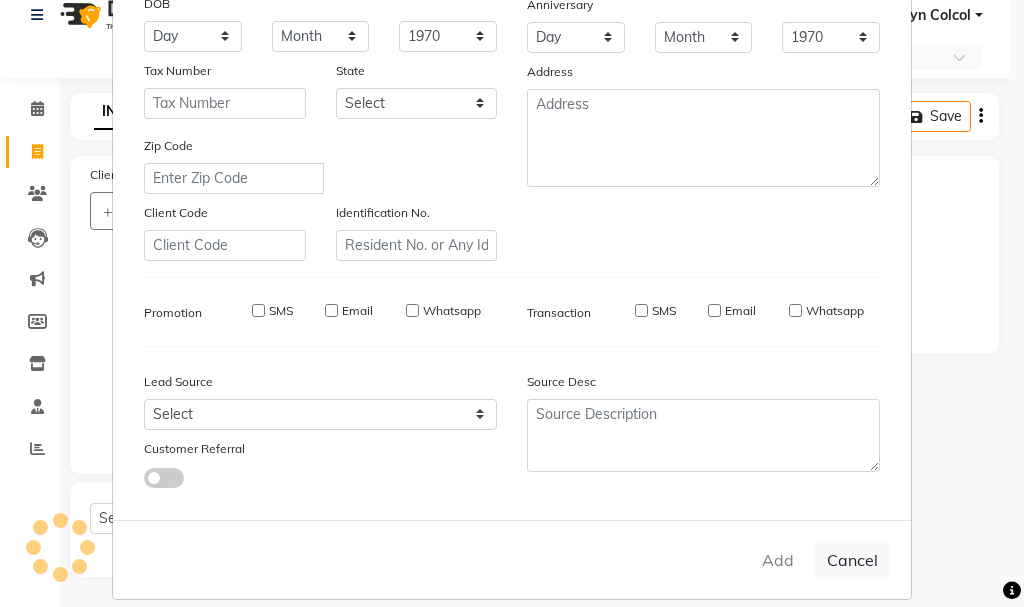 type 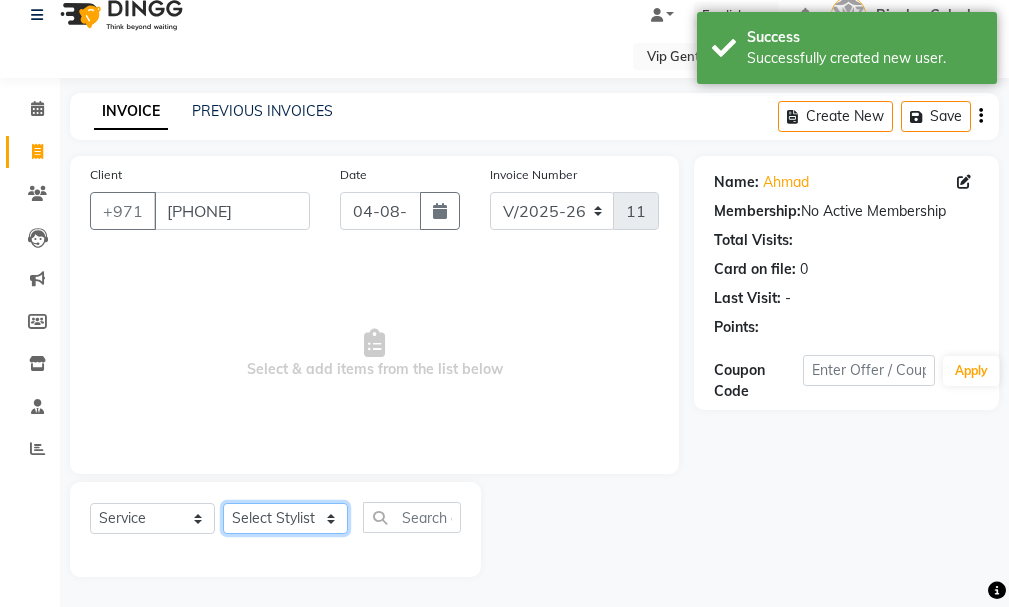 click on "Select Stylist AHMED MOHAMED MOHAMED ELKHODARY ABDELHAMID Ali Rana Allauddin Anwar Ali Ameen Ayoub Lakhbizi Jairah Mr. Mohannad Neha Nelson Ricalyn Colcol Riffat Magdy Taufeeq Anwar Ali Tauseef  Akhilaque Zoya Bhatti." 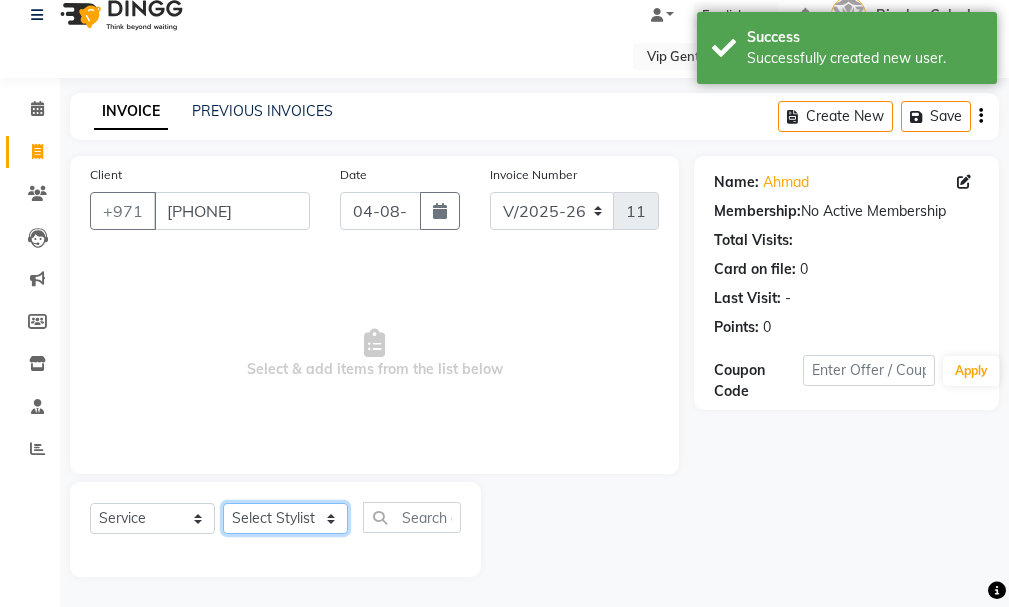 select on "85762" 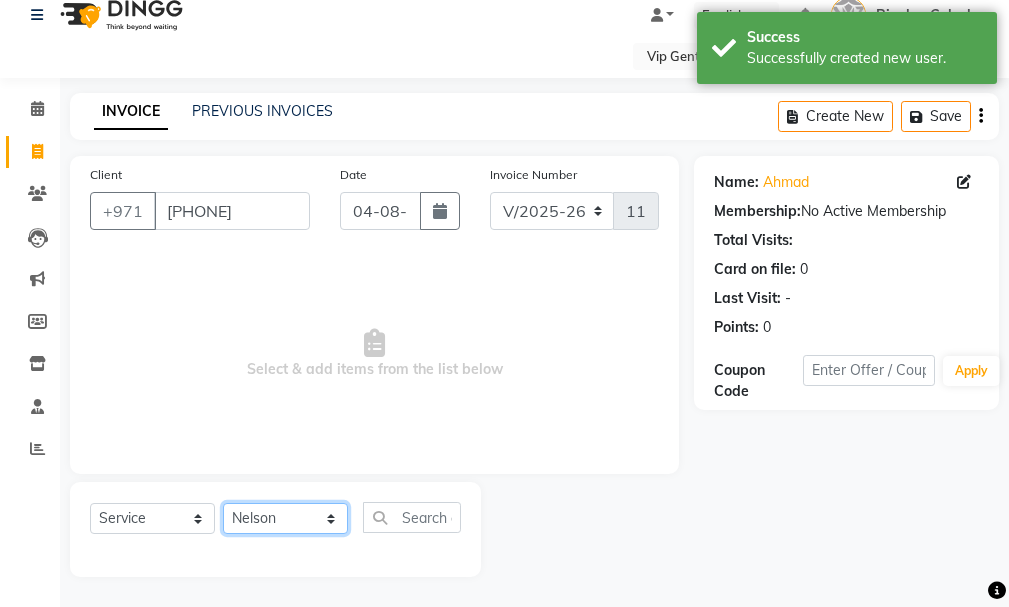 click on "Select Stylist AHMED MOHAMED MOHAMED ELKHODARY ABDELHAMID Ali Rana Allauddin Anwar Ali Ameen Ayoub Lakhbizi Jairah Mr. Mohannad Neha Nelson Ricalyn Colcol Riffat Magdy Taufeeq Anwar Ali Tauseef  Akhilaque Zoya Bhatti." 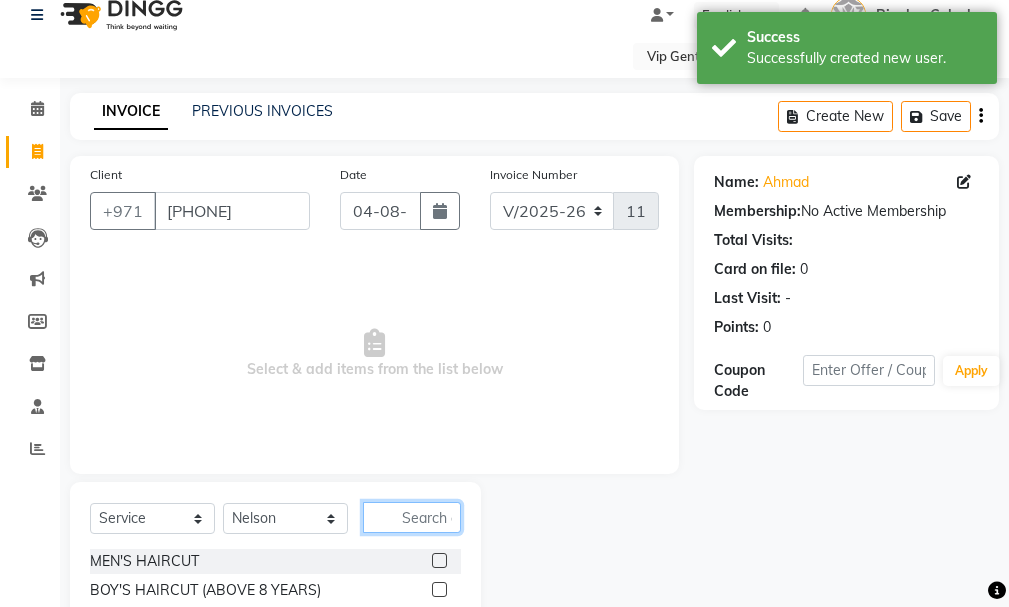 click 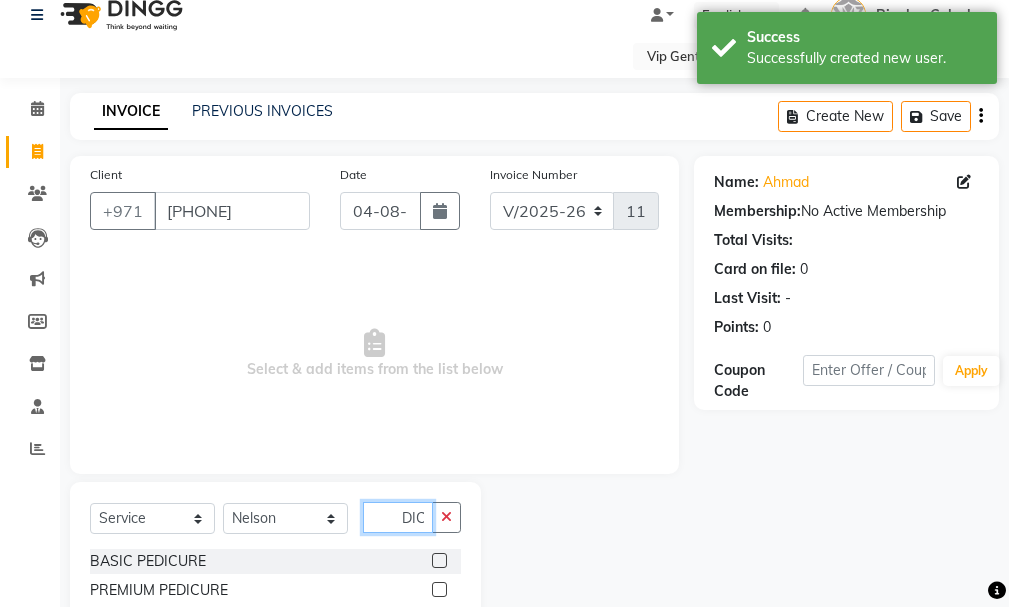 scroll, scrollTop: 0, scrollLeft: 28, axis: horizontal 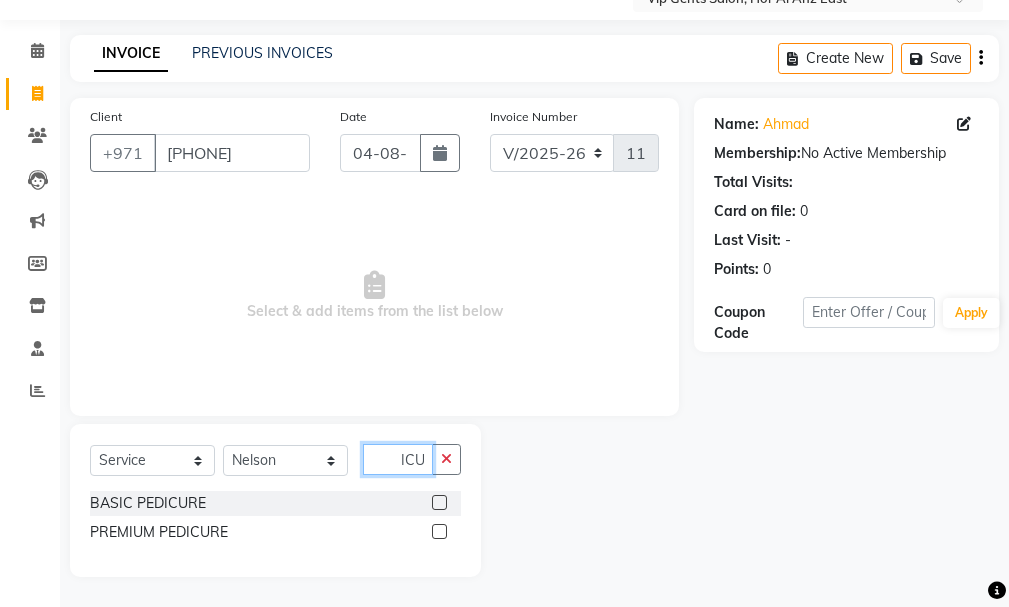 type on "PEDICU" 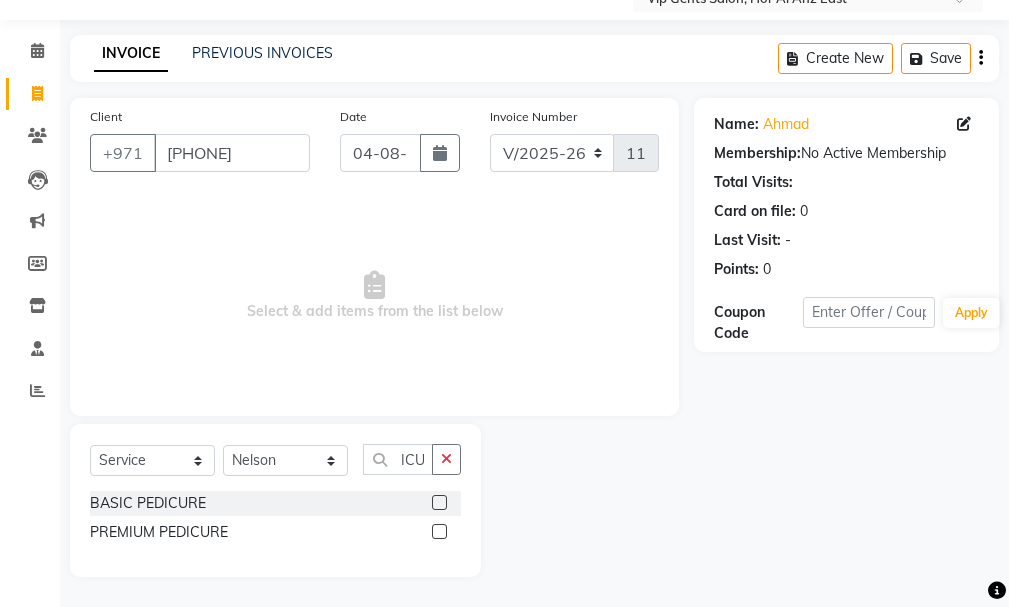 click 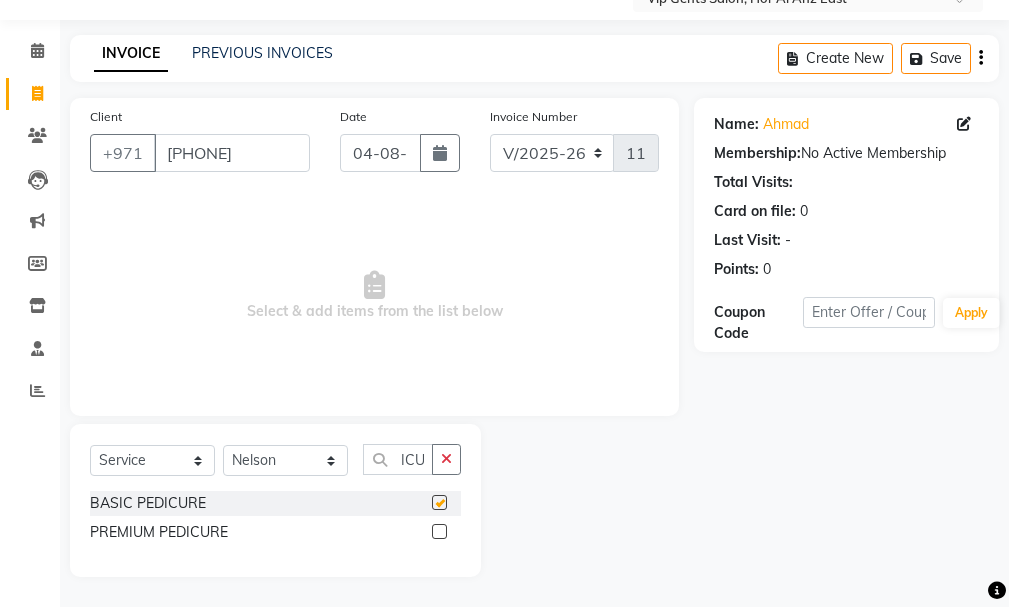 scroll, scrollTop: 0, scrollLeft: 0, axis: both 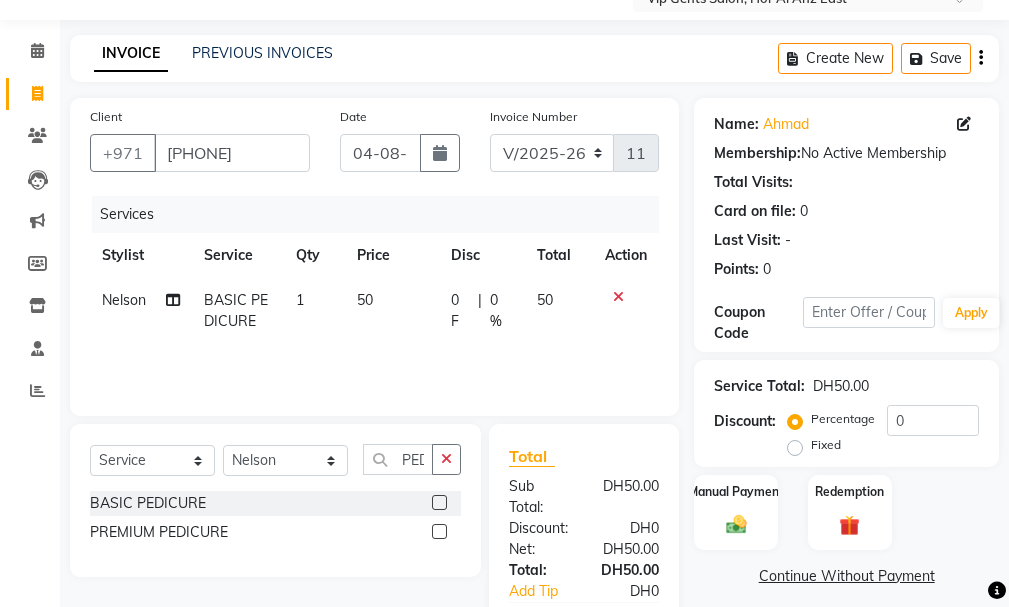 checkbox on "false" 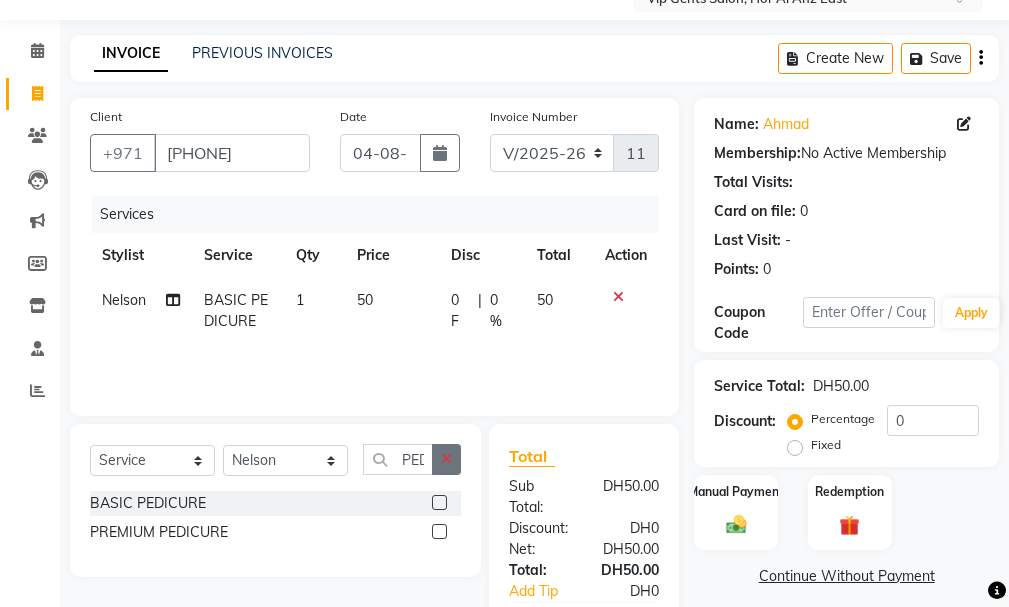 click 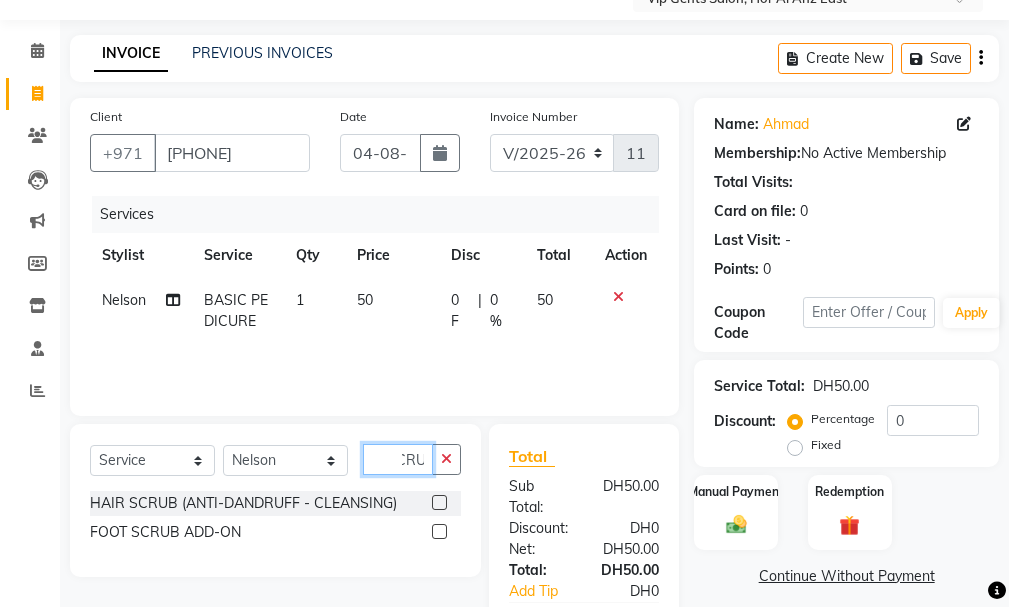 scroll, scrollTop: 0, scrollLeft: 24, axis: horizontal 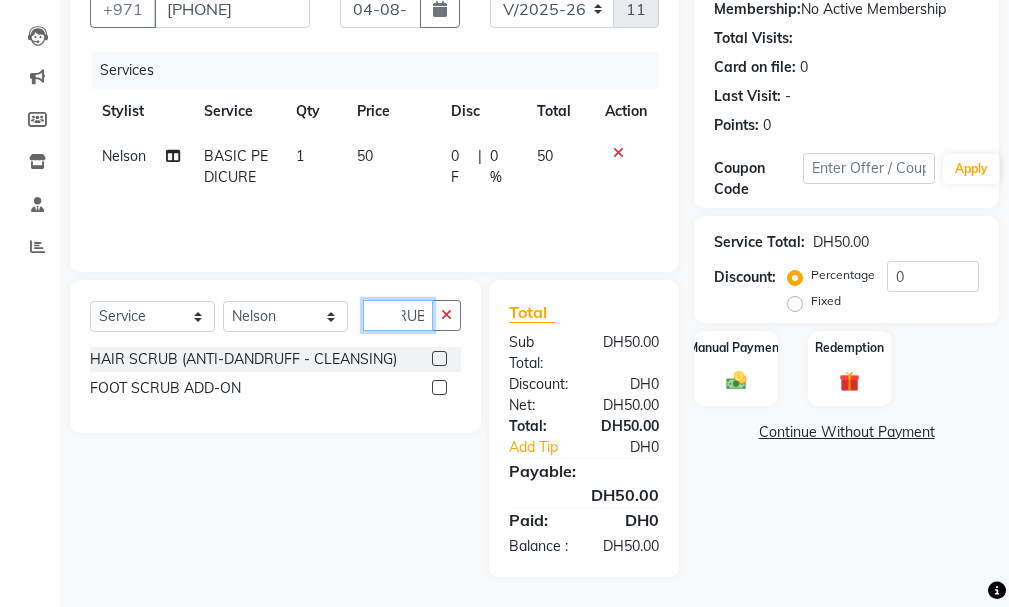 type on "SCRUB" 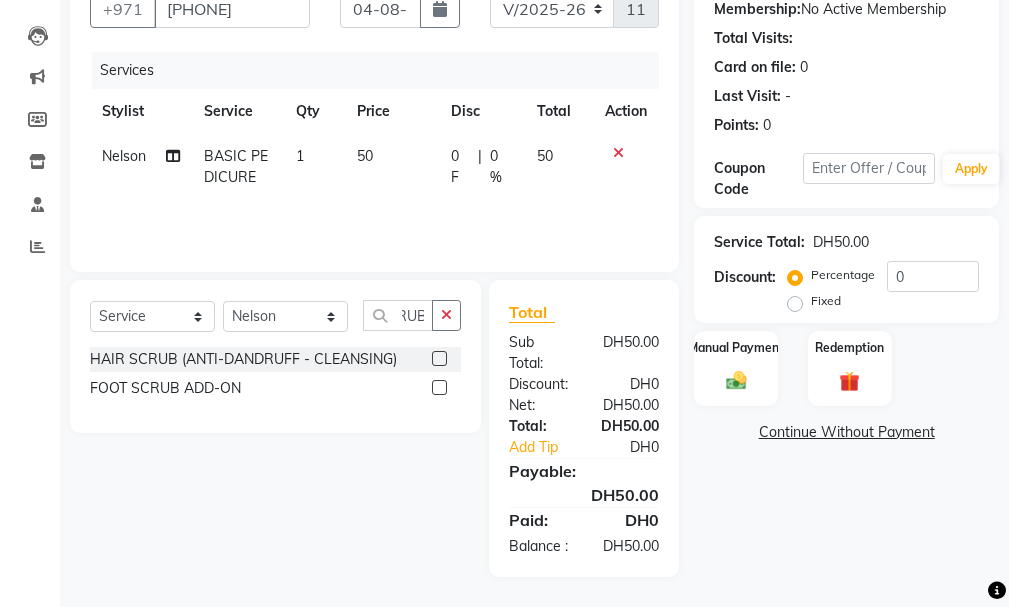 click 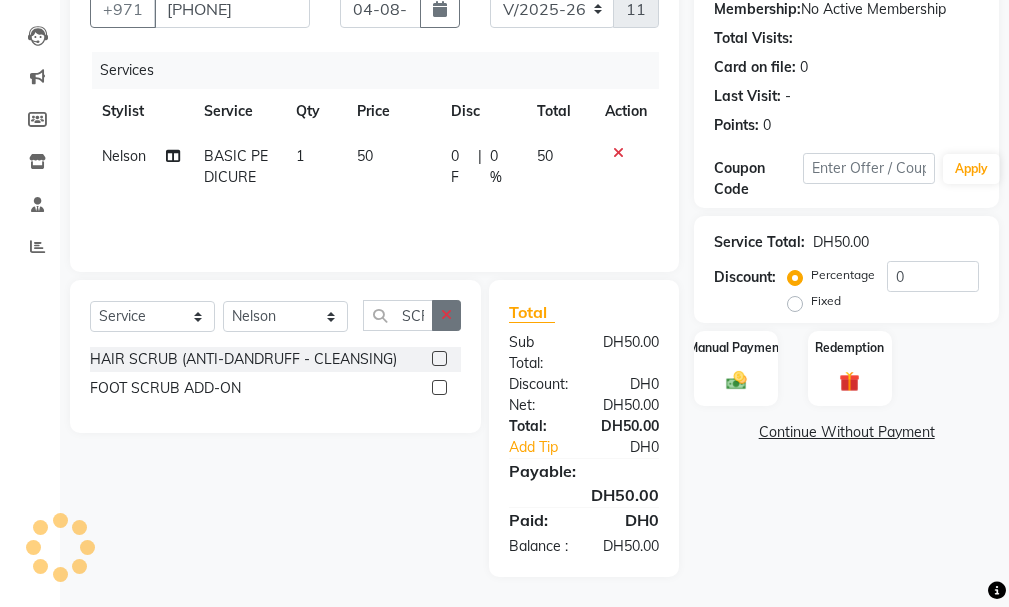 click 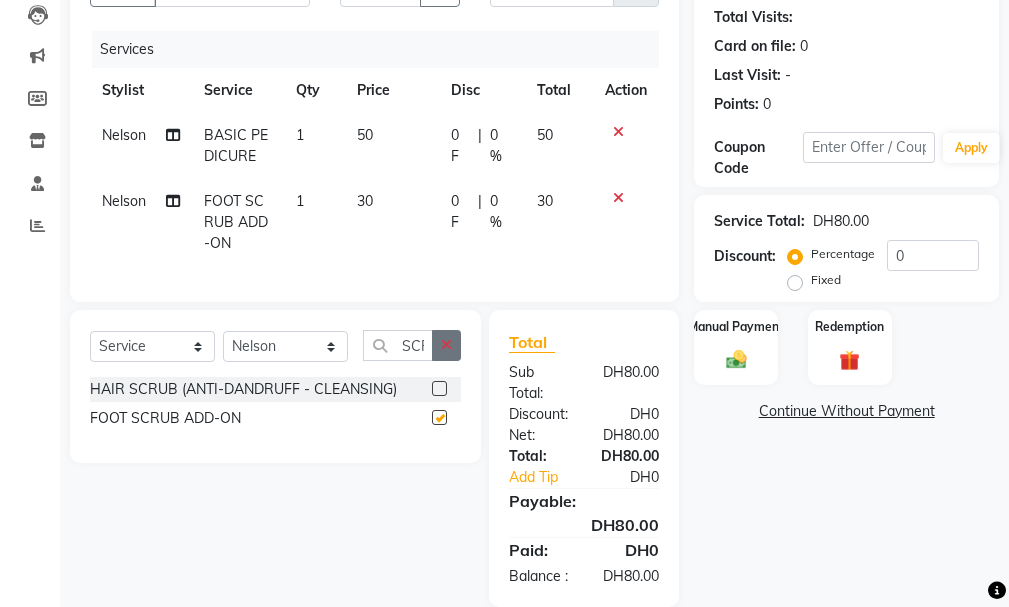 checkbox on "false" 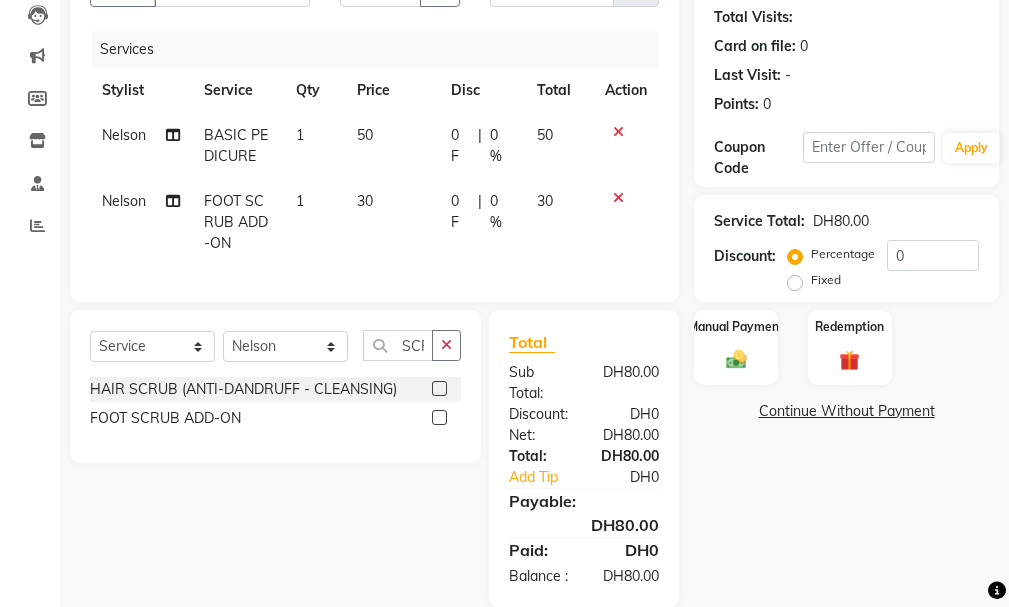 scroll, scrollTop: 310, scrollLeft: 0, axis: vertical 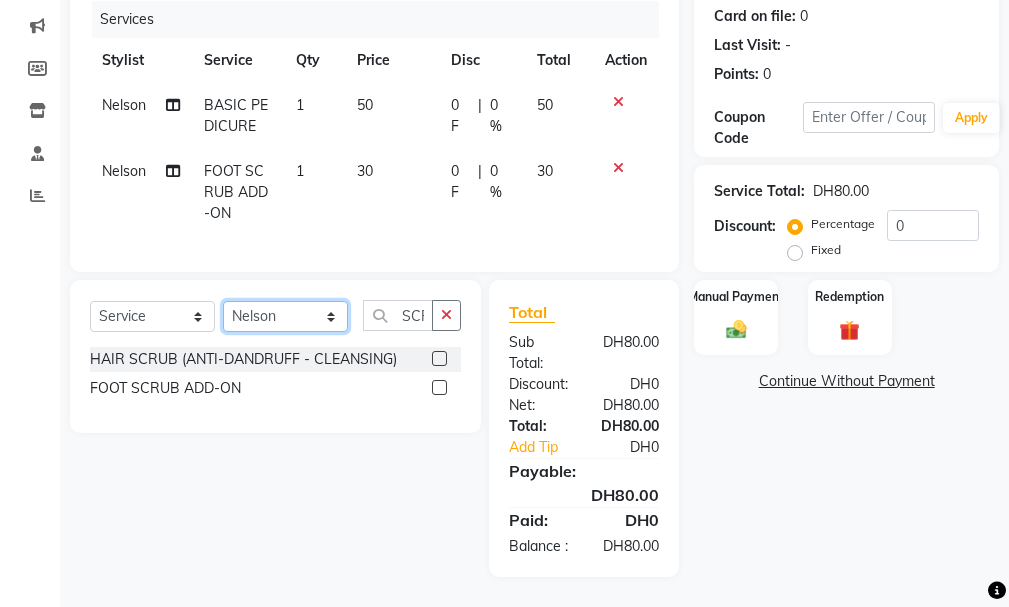 click on "Select Stylist AHMED MOHAMED MOHAMED ELKHODARY ABDELHAMID Ali Rana Allauddin Anwar Ali Ameen Ayoub Lakhbizi Jairah Mr. Mohannad Neha Nelson Ricalyn Colcol Riffat Magdy Taufeeq Anwar Ali Tauseef  Akhilaque Zoya Bhatti." 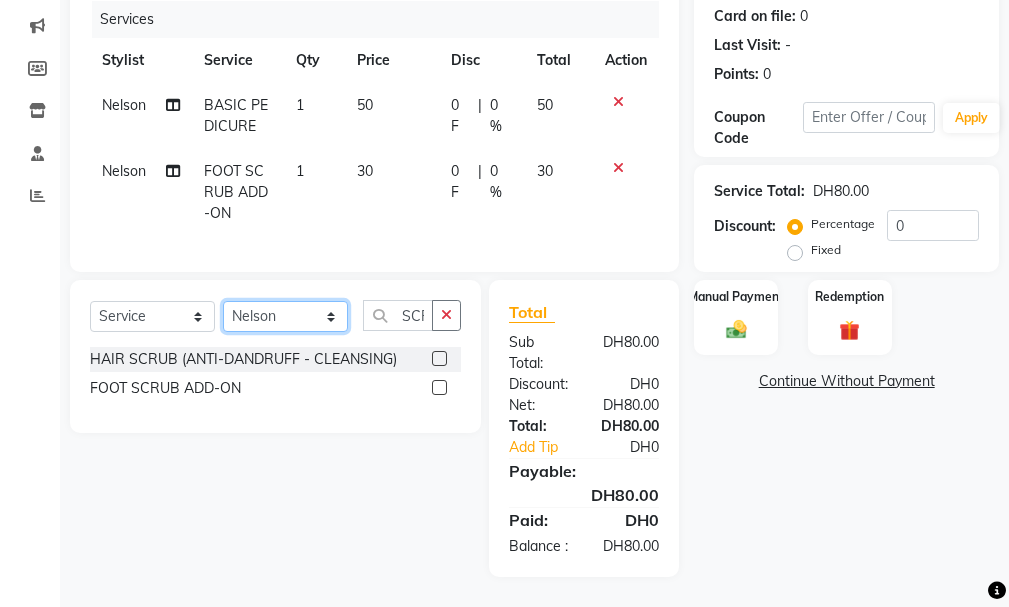 select on "81365" 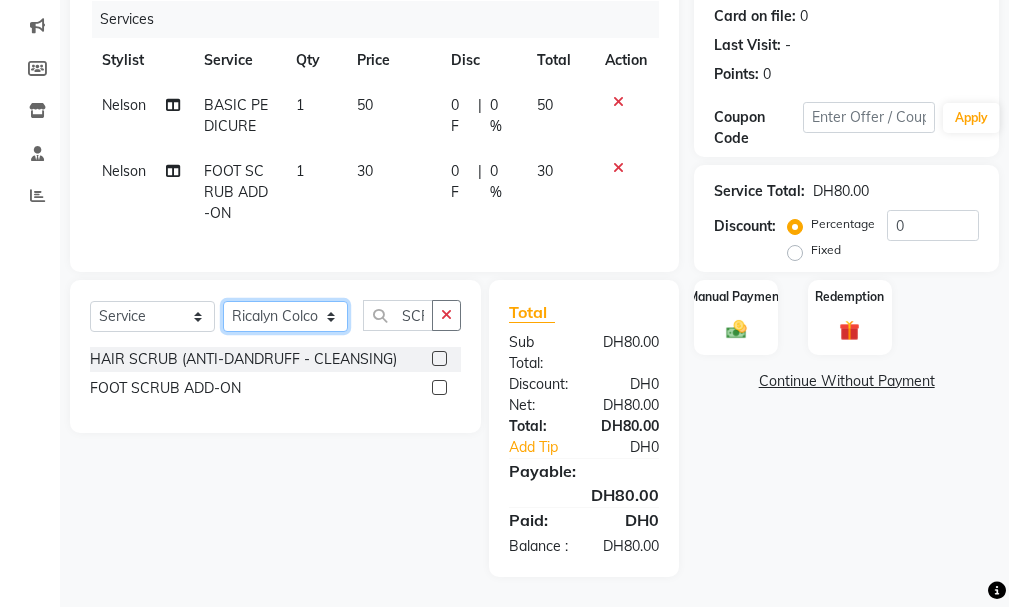 click on "Select Stylist AHMED MOHAMED MOHAMED ELKHODARY ABDELHAMID Ali Rana Allauddin Anwar Ali Ameen Ayoub Lakhbizi Jairah Mr. Mohannad Neha Nelson Ricalyn Colcol Riffat Magdy Taufeeq Anwar Ali Tauseef  Akhilaque Zoya Bhatti." 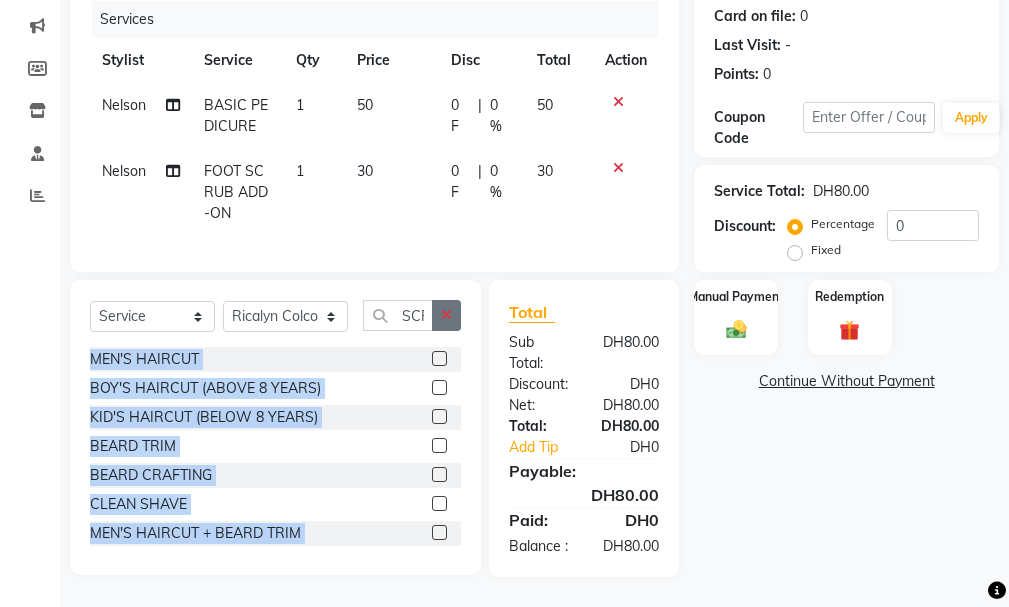 click 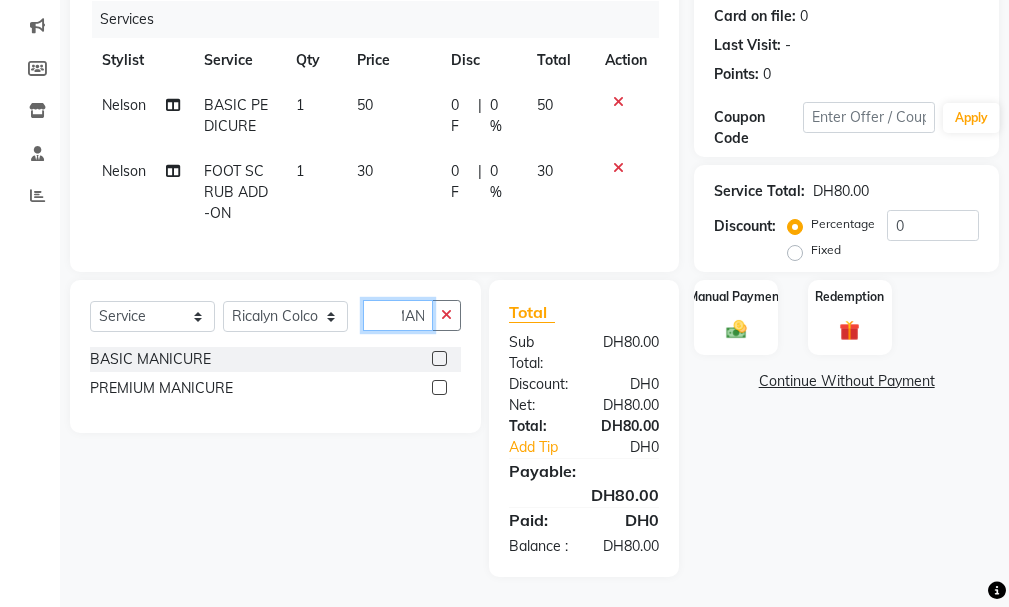 scroll, scrollTop: 0, scrollLeft: 13, axis: horizontal 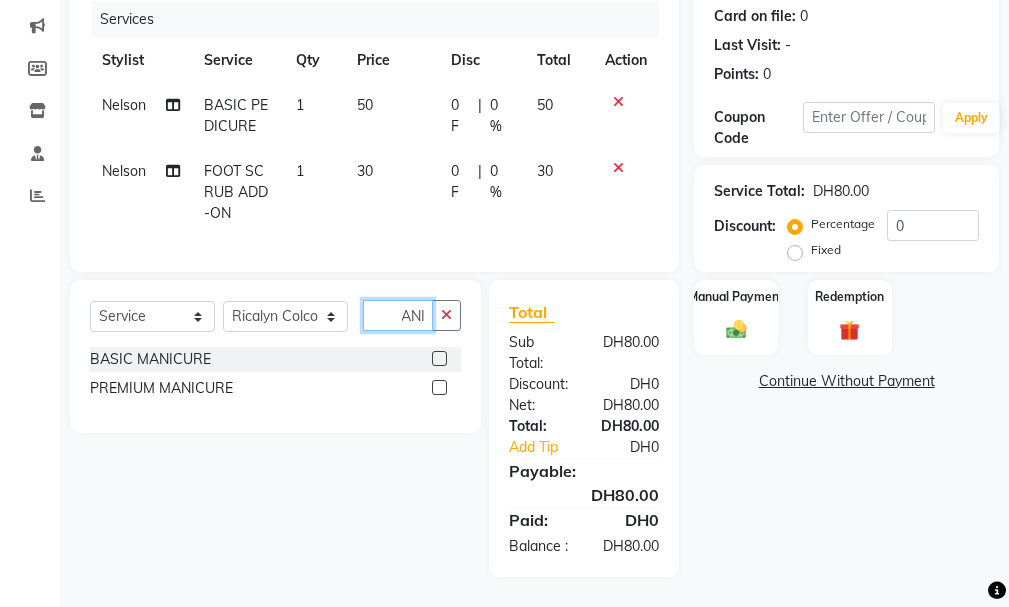 type on "MANI" 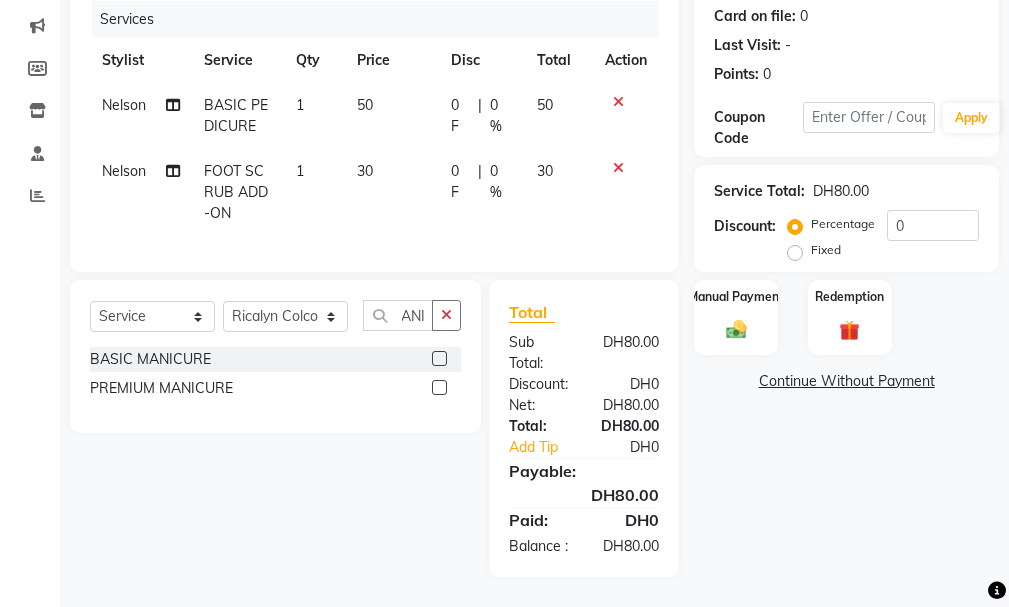 scroll, scrollTop: 0, scrollLeft: 0, axis: both 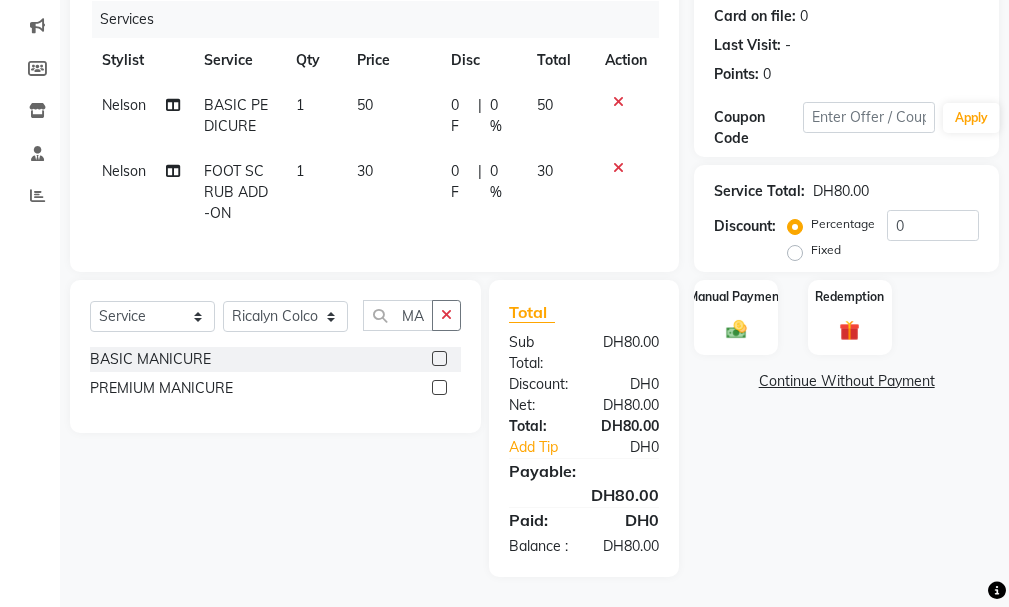 click 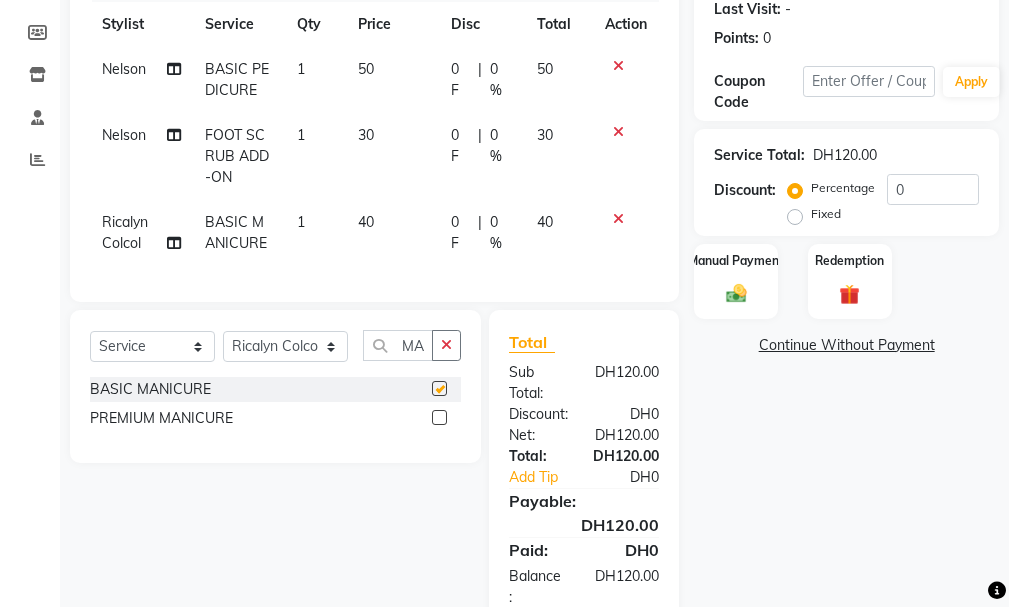 checkbox on "false" 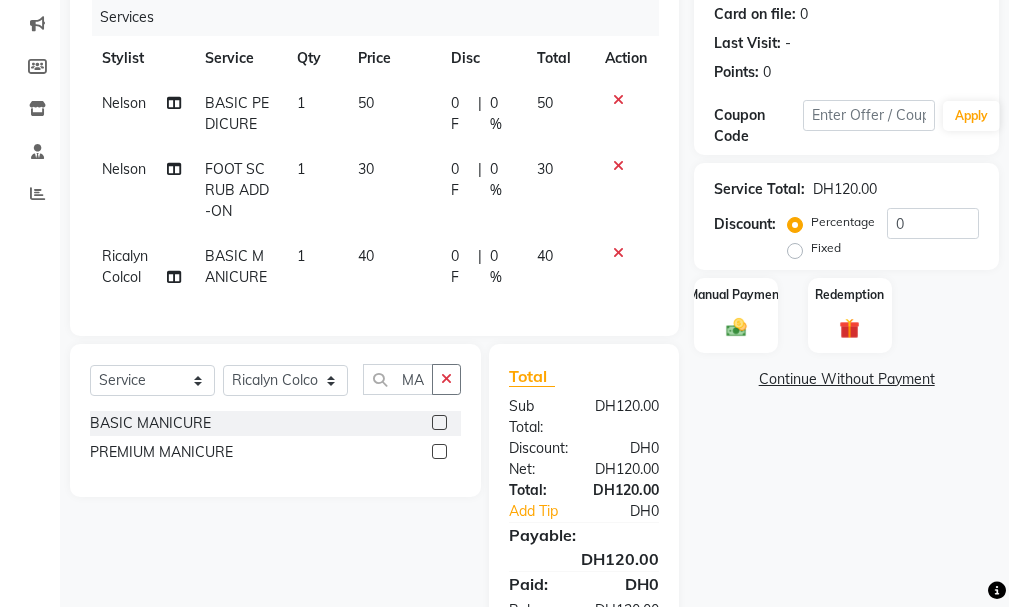 scroll, scrollTop: 267, scrollLeft: 0, axis: vertical 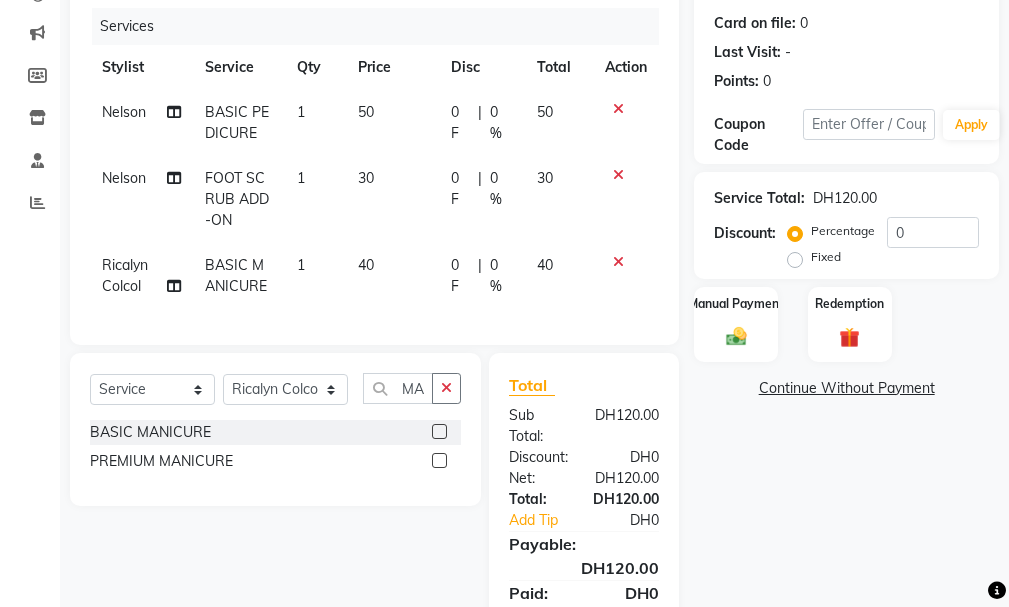 click on "0 F | 0 %" 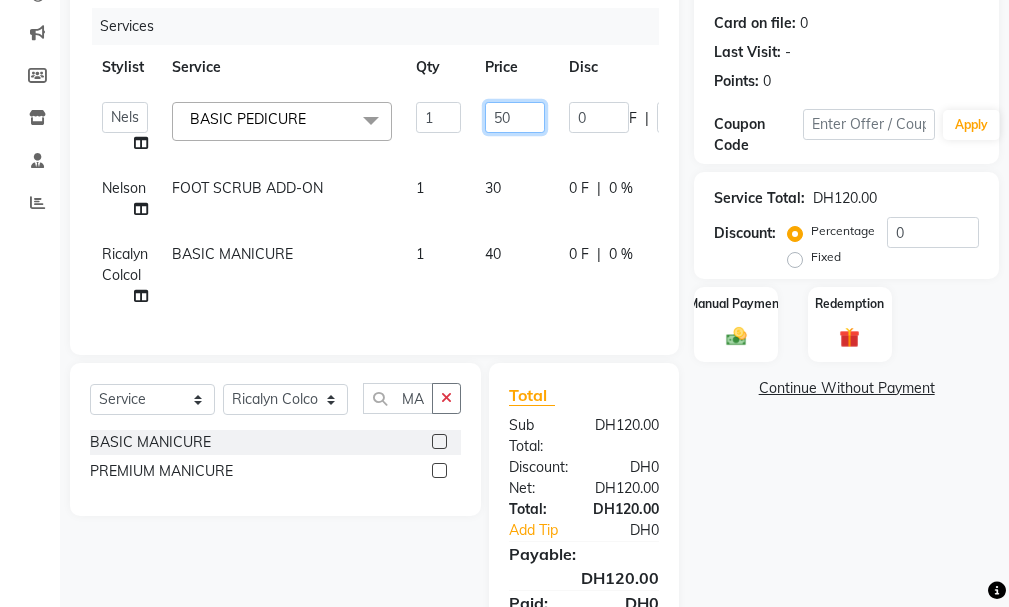 click on "50" 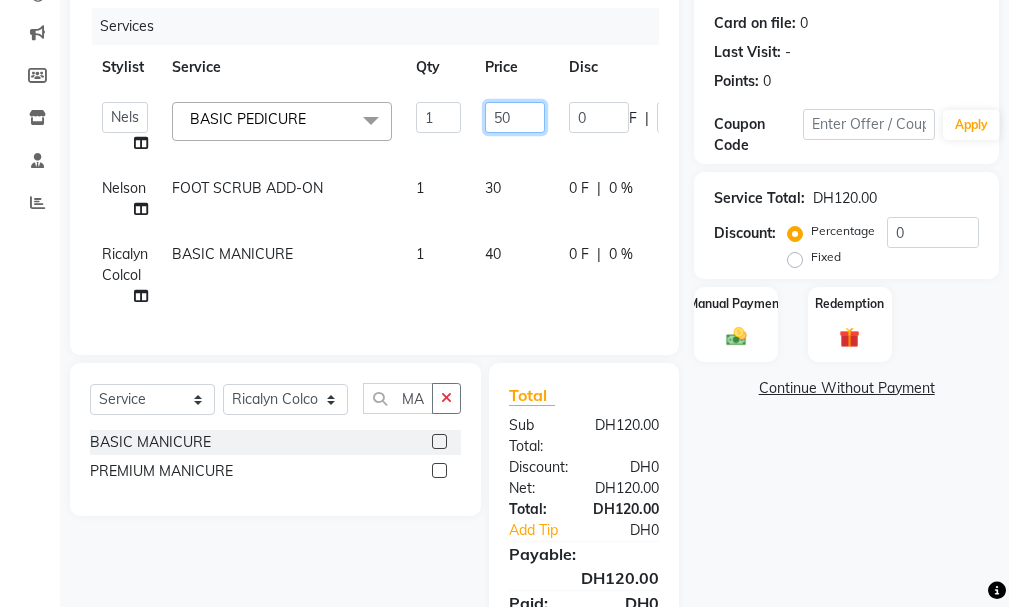 type on "5" 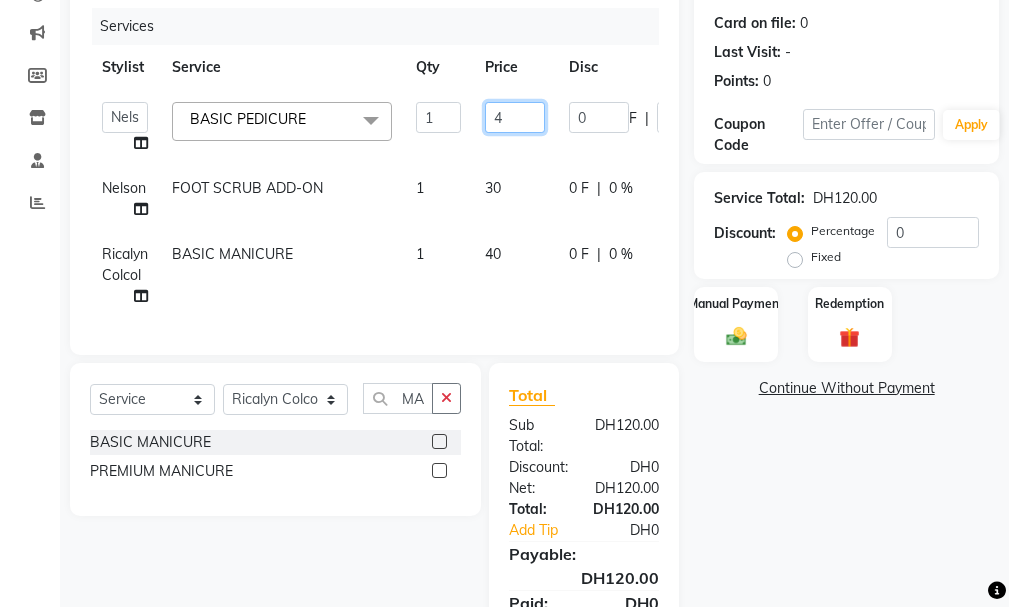 type on "45" 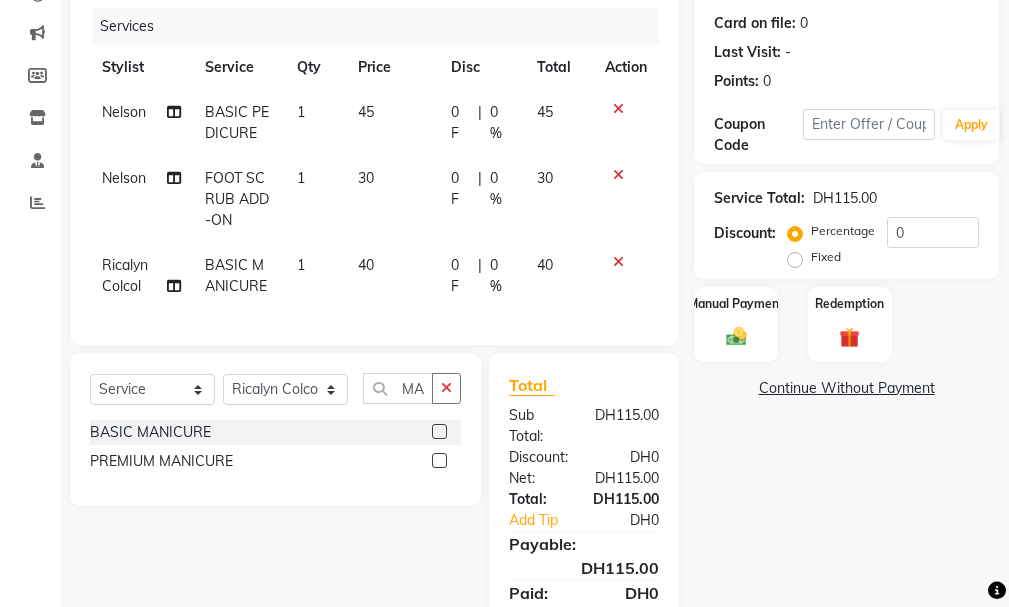 click on "Name: [FIRST]  Membership:  No Active Membership  Total Visits:   Card on file:  0 Last Visit:   - Points:   0  Coupon Code Apply Service Total:  DH115.00  Discount:  Percentage   Fixed  0 Manual Payment Redemption  Continue Without Payment" 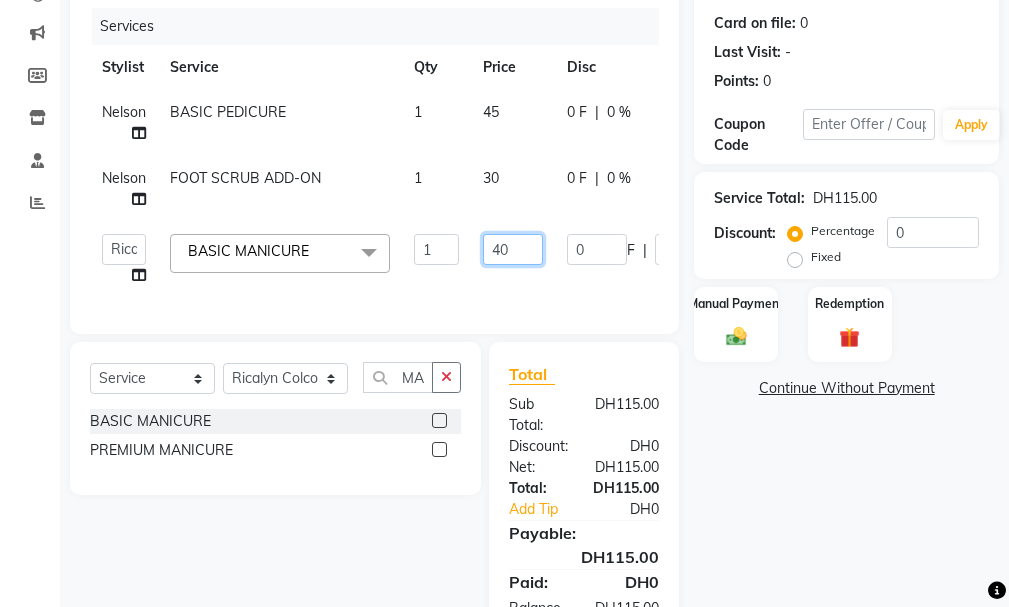 click on "40" 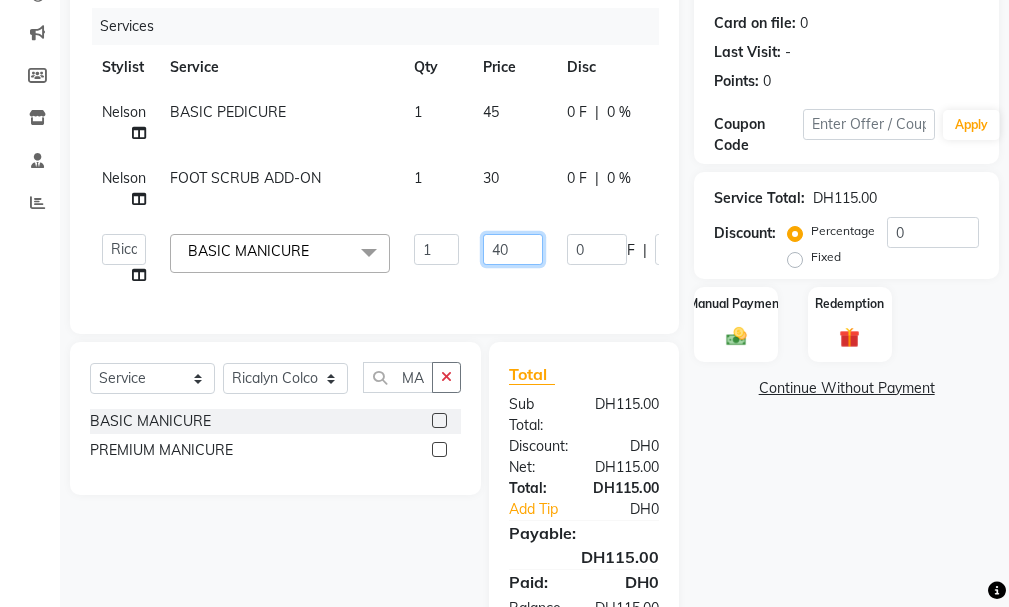 click on "40" 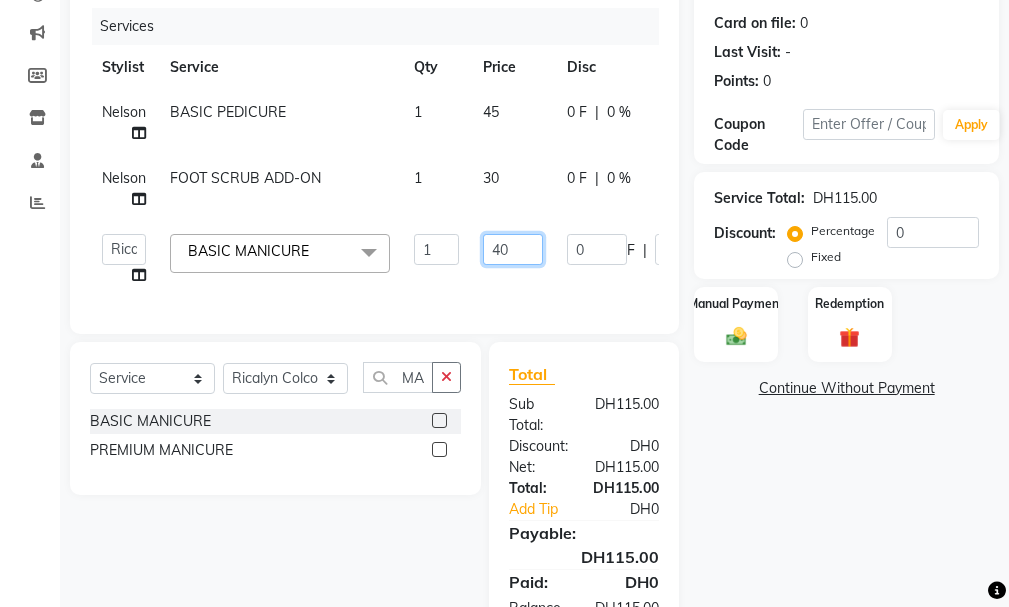 type on "4" 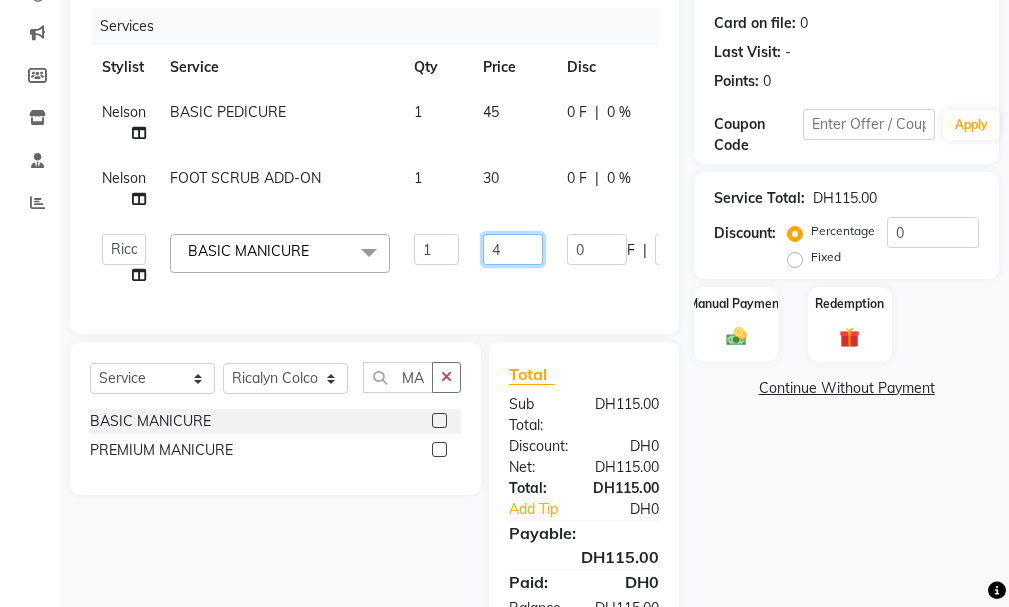 type on "45" 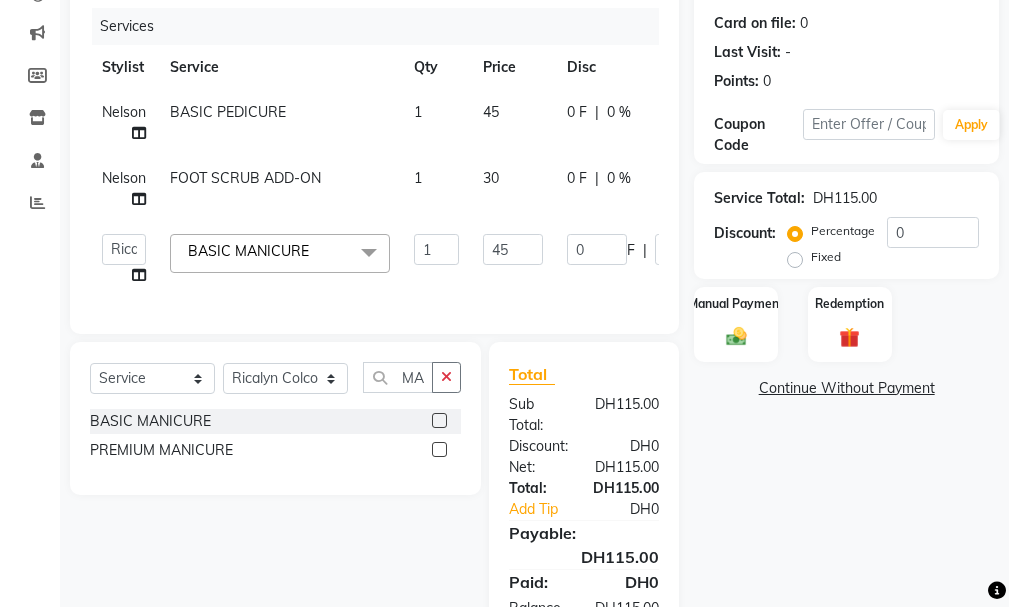 click on "Name: [FIRST]  Membership:  No Active Membership  Total Visits:   Card on file:  0 Last Visit:   - Points:   0  Coupon Code Apply Service Total:  DH115.00  Discount:  Percentage   Fixed  0 Manual Payment Redemption  Continue Without Payment" 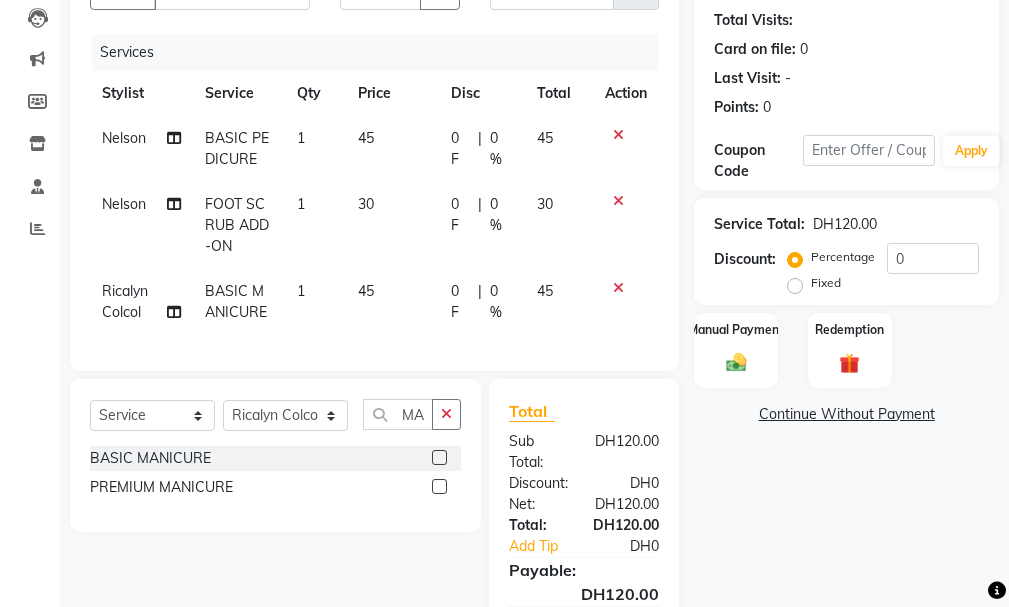 scroll, scrollTop: 376, scrollLeft: 0, axis: vertical 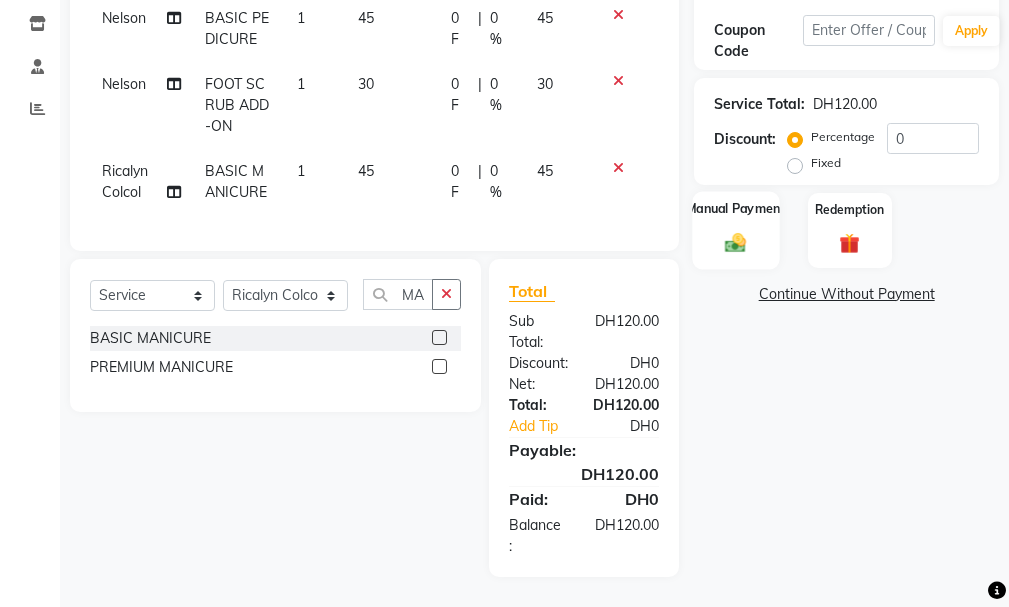 click 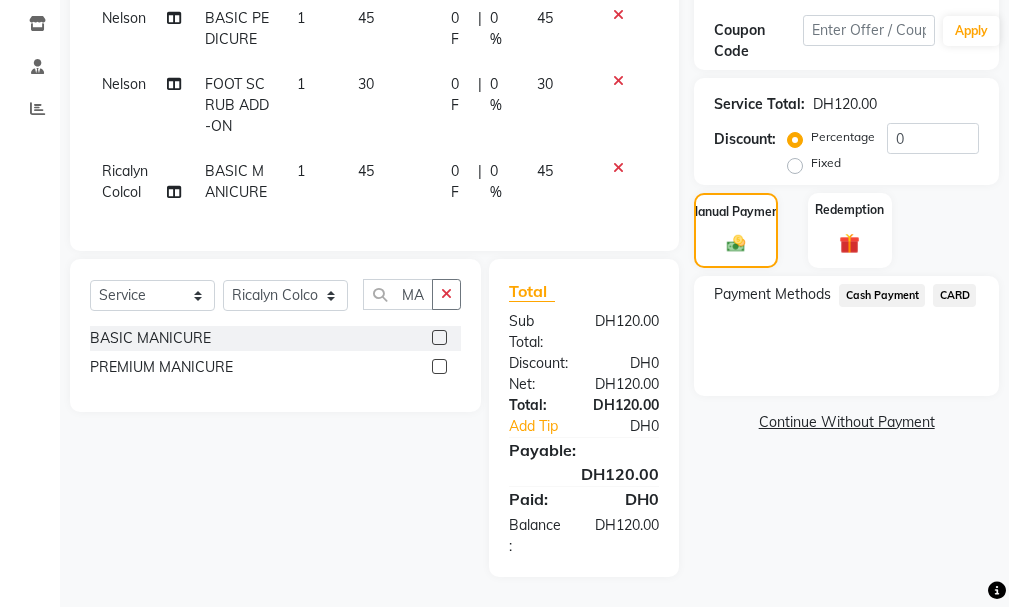 click on "CARD" 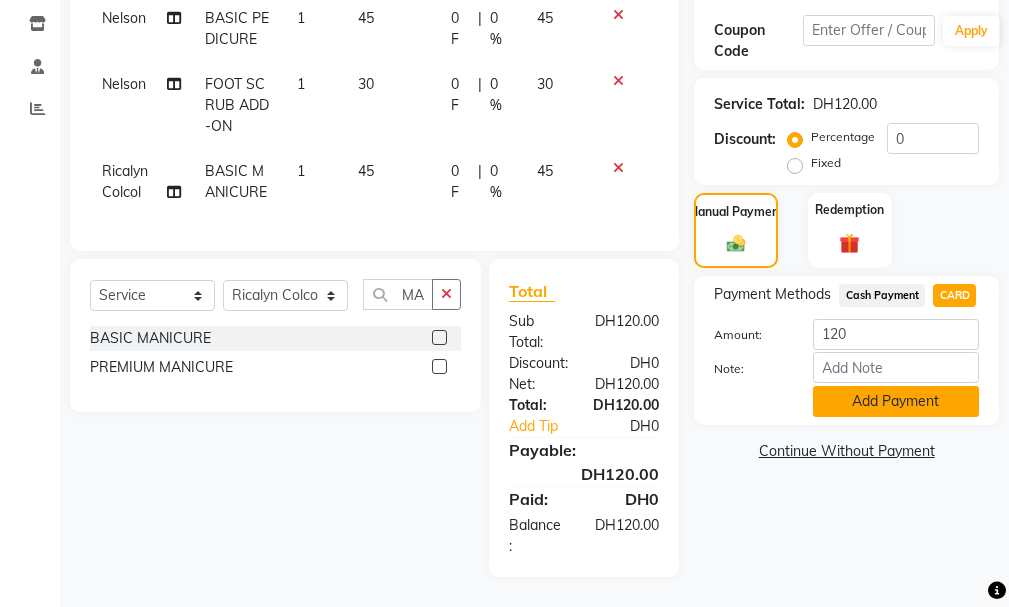click on "Add Payment" 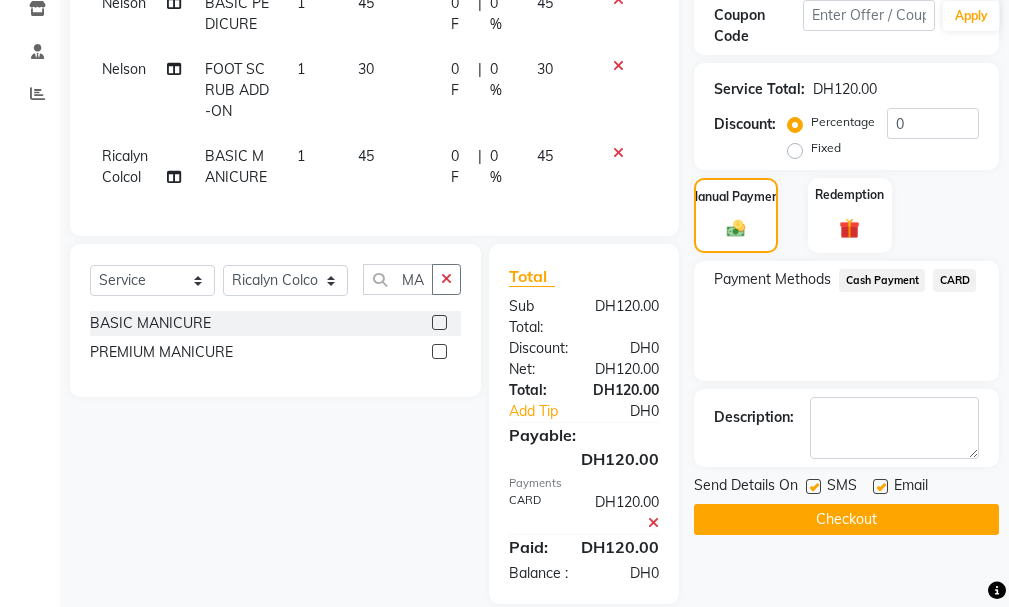 click on "Checkout" 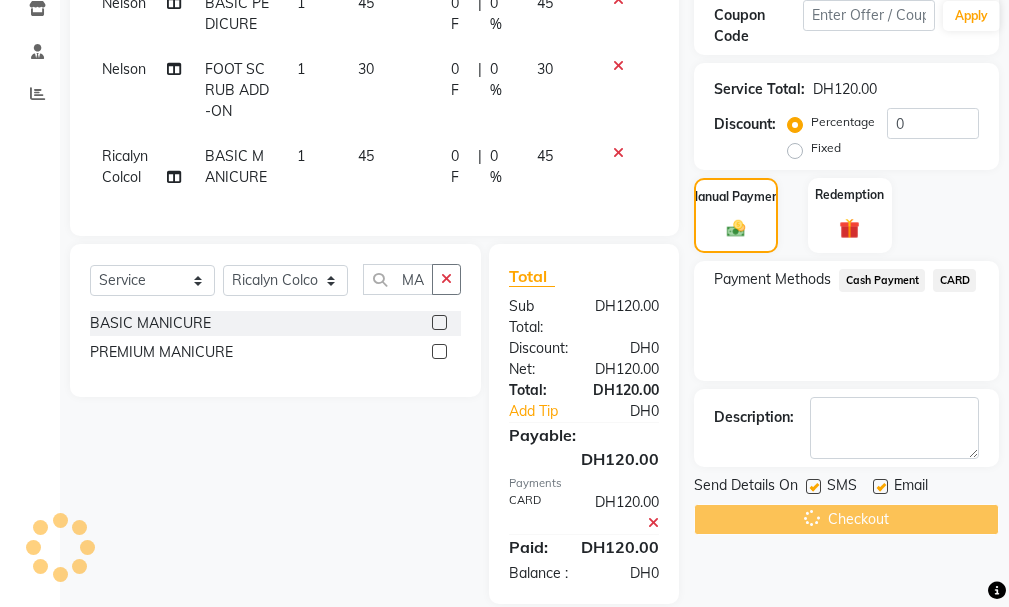 click on "Select Location × Vip Gents Salon, Hor Al Anz East Default Panel My Panel English ENGLISH Español العربية मराठी हिंदी ગુજરાતી தமிழ் 中文 Notifications nothing to show Ricalyn Colcol Manage Profile Change Password Sign out  Version:3.16.0  ☀ VIP gents salon, Hor Al Anz East  Calendar  Invoice  Clients  Leads   Marketing  Members  Inventory  Staff  Reports Completed InProgress Upcoming Dropped Tentative Check-In Confirm Bookings Generate Report Segments Page Builder INVOICE PREVIOUS INVOICES Create New   Save  Client +[COUNTRY CODE] [PHONE] Date 04-08-2025 Invoice Number V/2025 V/2025-26 1123 Services Stylist Service Qty Price Disc Total Action Nelson BASIC PEDICURE 1 45 0 F | 0 % 45 Nelson FOOT SCRUB ADD-ON 1 30 0 F | 0 % 30 Ricalyn Colcol BASIC MANICURE 1 45 0 F | 0 % 45 Select  Service  Product  Membership  Package Voucher Prepaid Gift Card  Select Stylist AHMED MOHAMED MOHAMED ELKHODARY ABDELHAMID Ali Rana Allauddin Anwar Ali Ameen Ayoub Lakhbizi" at bounding box center [504, -73] 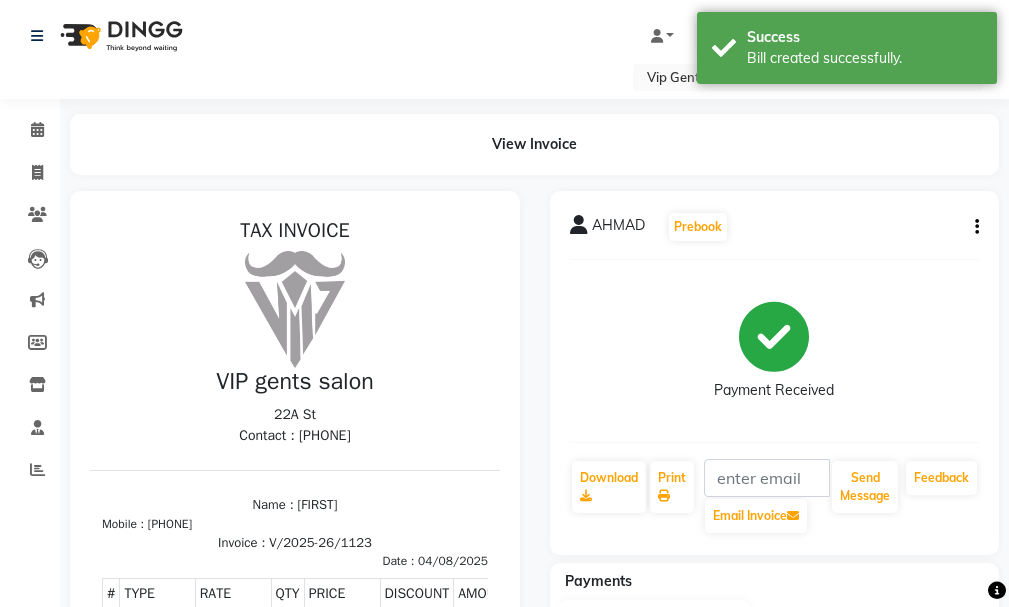 scroll, scrollTop: 0, scrollLeft: 0, axis: both 